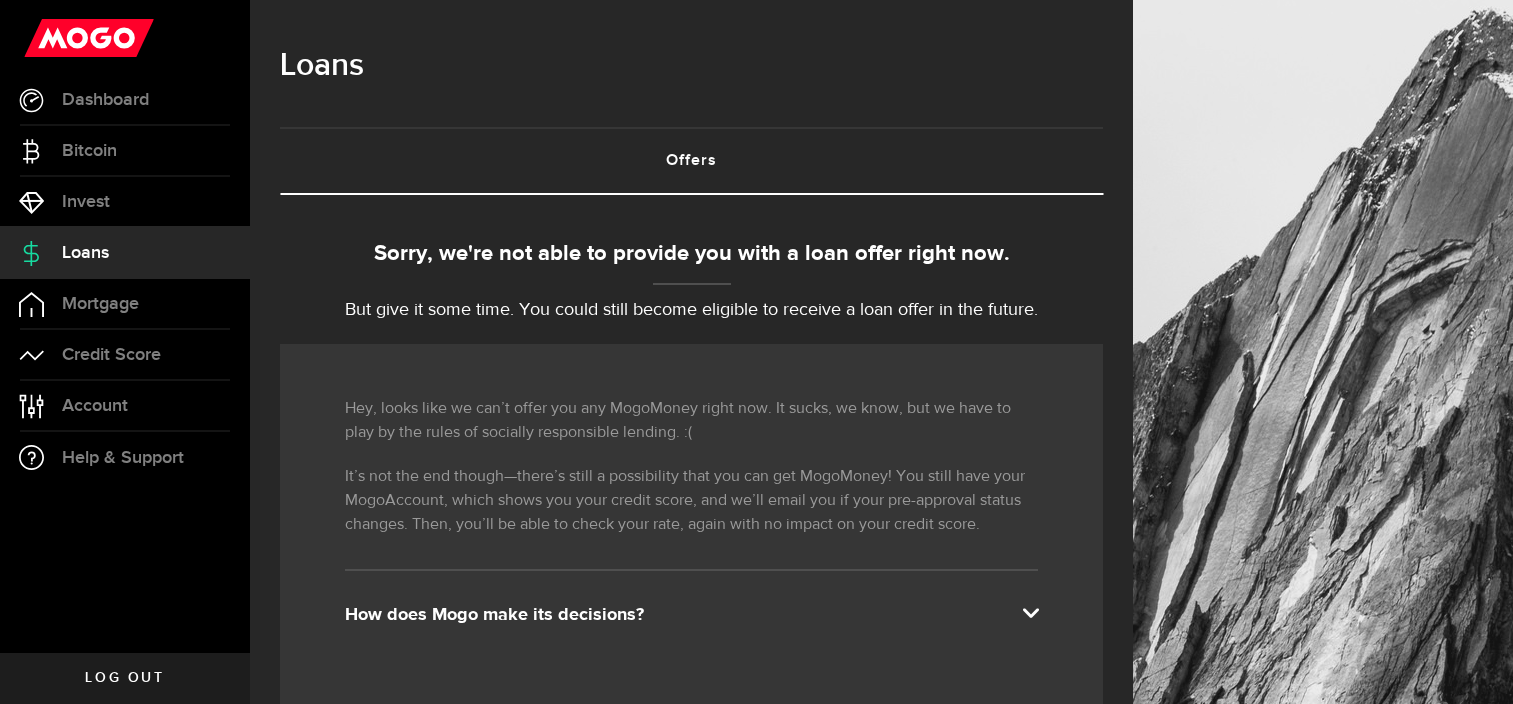 scroll, scrollTop: 0, scrollLeft: 0, axis: both 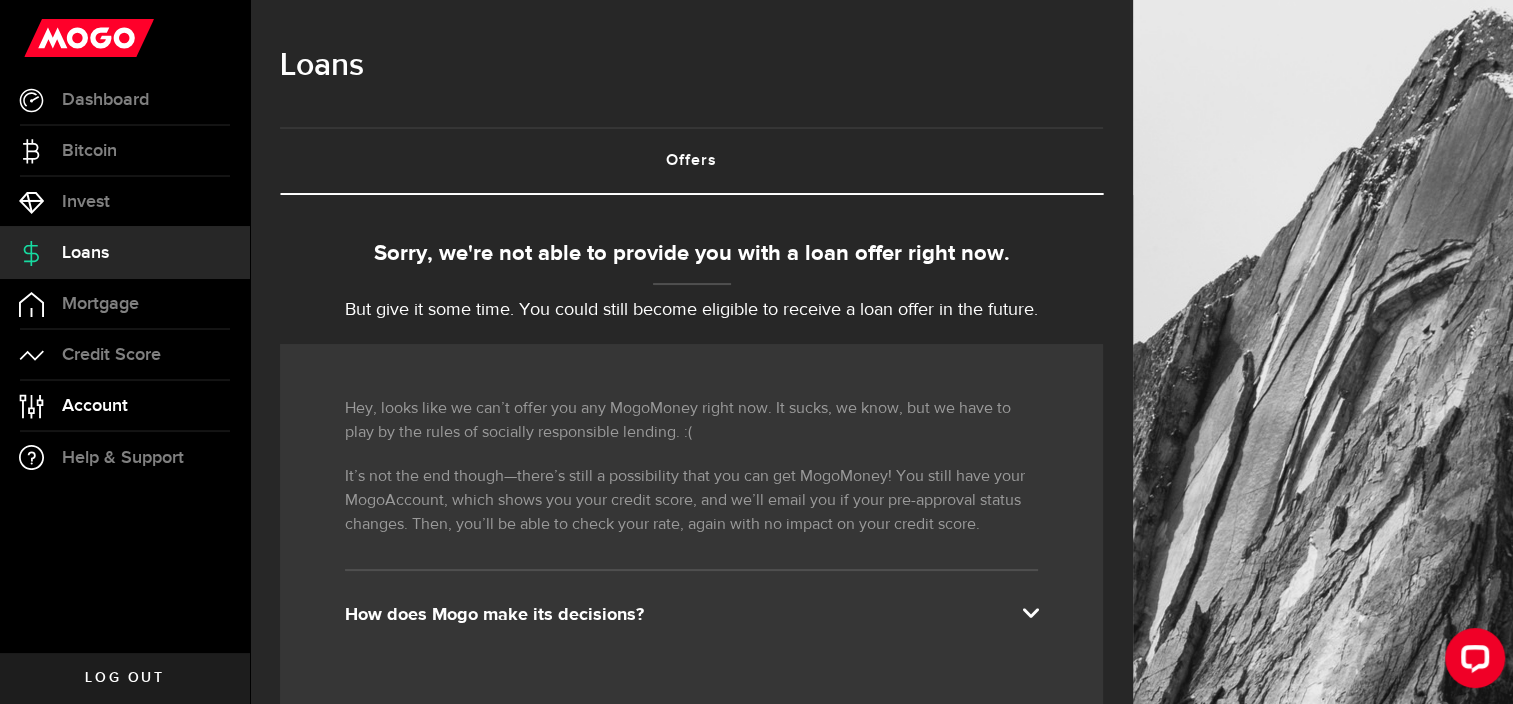 click on "Account Compte" at bounding box center [125, 406] 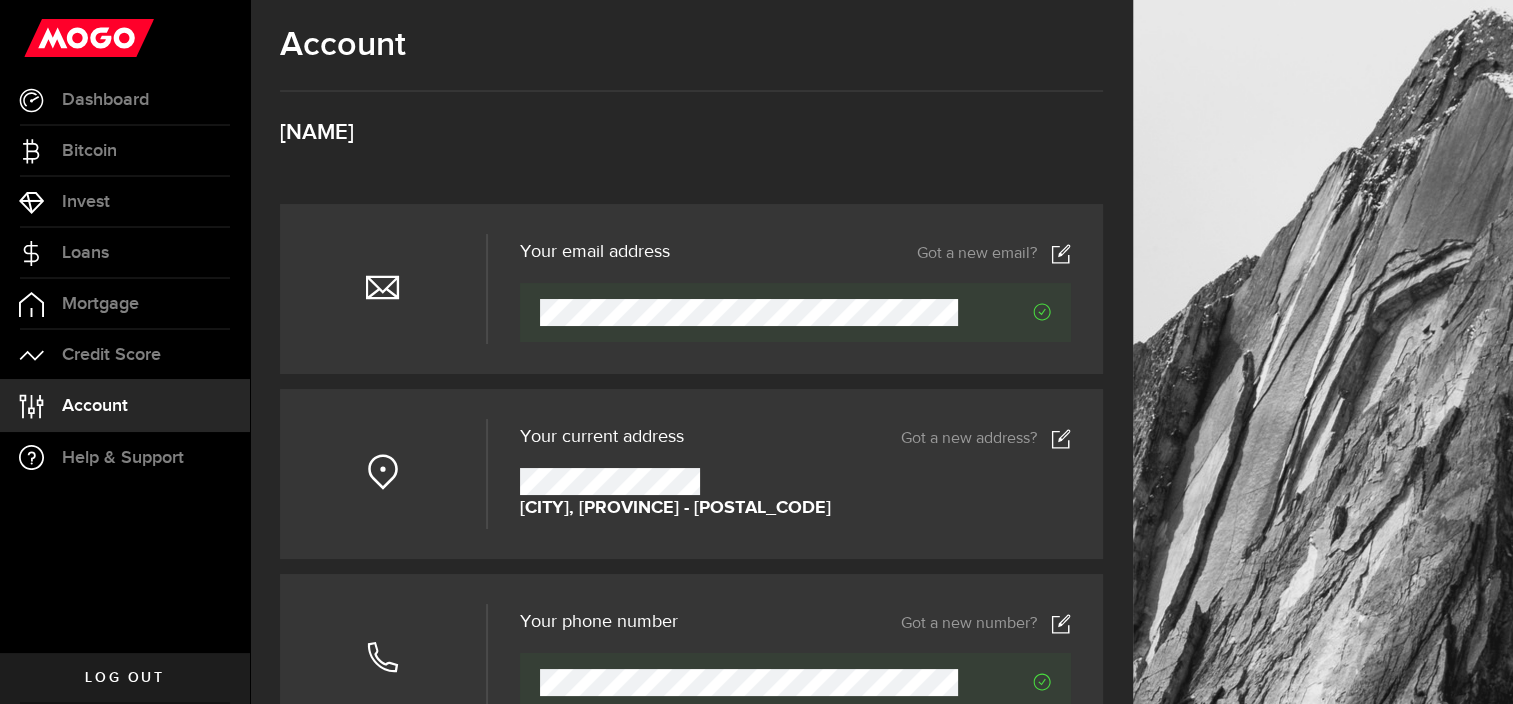 click on "Got a new address?" at bounding box center (986, 439) 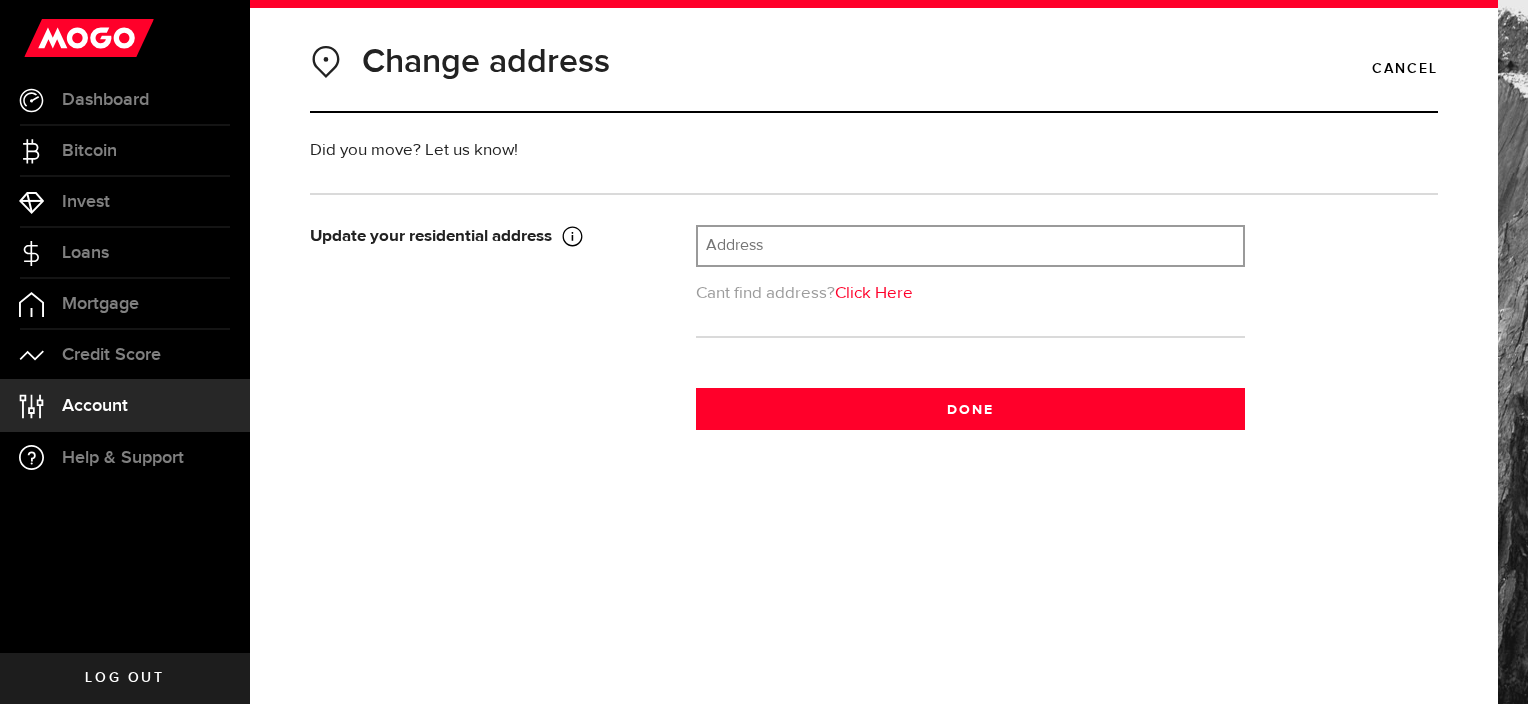 click on "Update your residential address This has to be your current home address, it can't be a PO box address. Please enter address Cant find address?  Click Here  Confirm your address  What's your street number Street Number What's your street name Street Name Please enter a city City Please enter a valid suite Unit Province Please select a province Province Province Province Alberta British Columbia Ontario Manitoba New Brunswick Newfoundland and Labrador Nova Scotia Northwest Territories Nunavut Prince Edward Island Quebec Saskatchewan Yukon Province Alberta British Columbia Ontario Manitoba New Brunswick Newfoundland and Labrador Nova Scotia Northwest Territories Nunavut Prince Edward Island Quebec Saskatchewan Yukon Please enter a valid postal code Postal Code What's your country? Country residential Done" at bounding box center [874, 296] 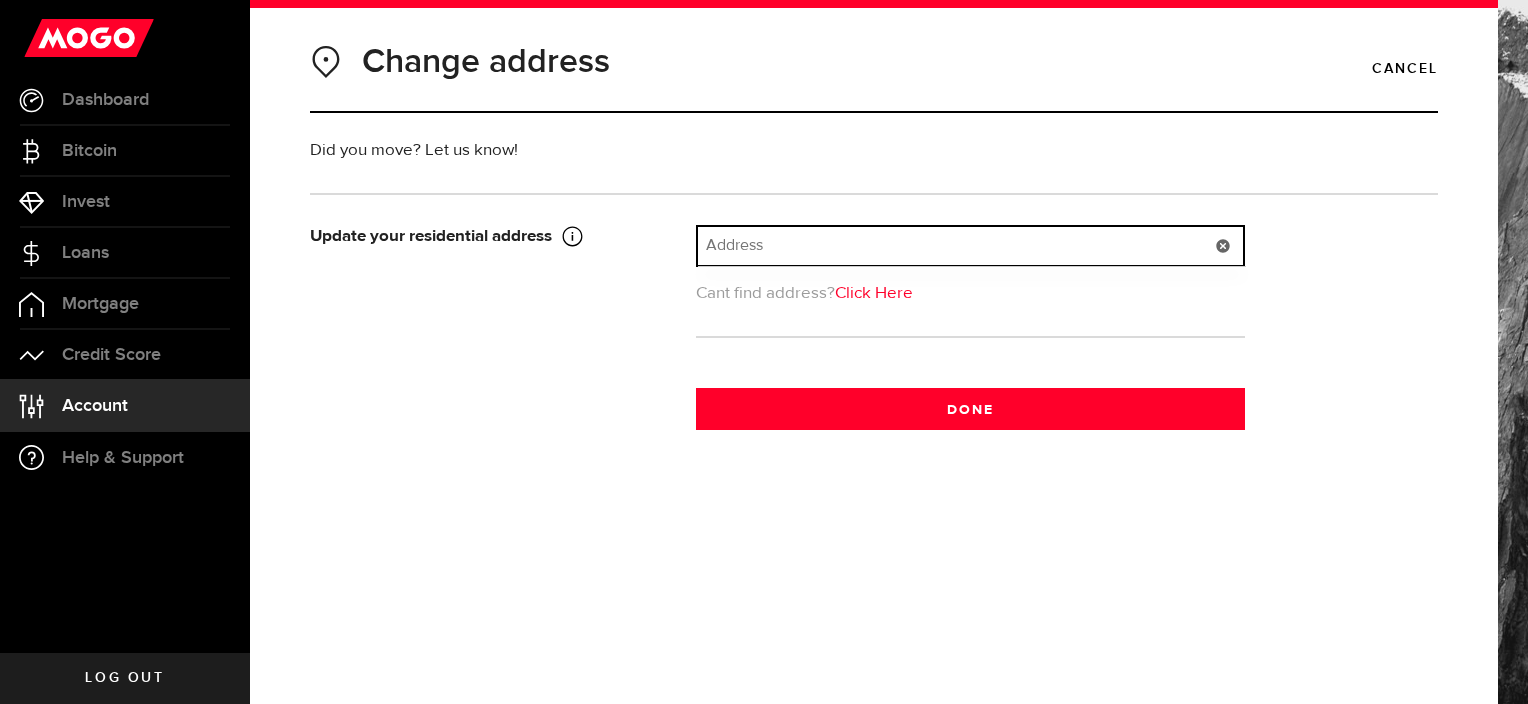 click at bounding box center (970, 246) 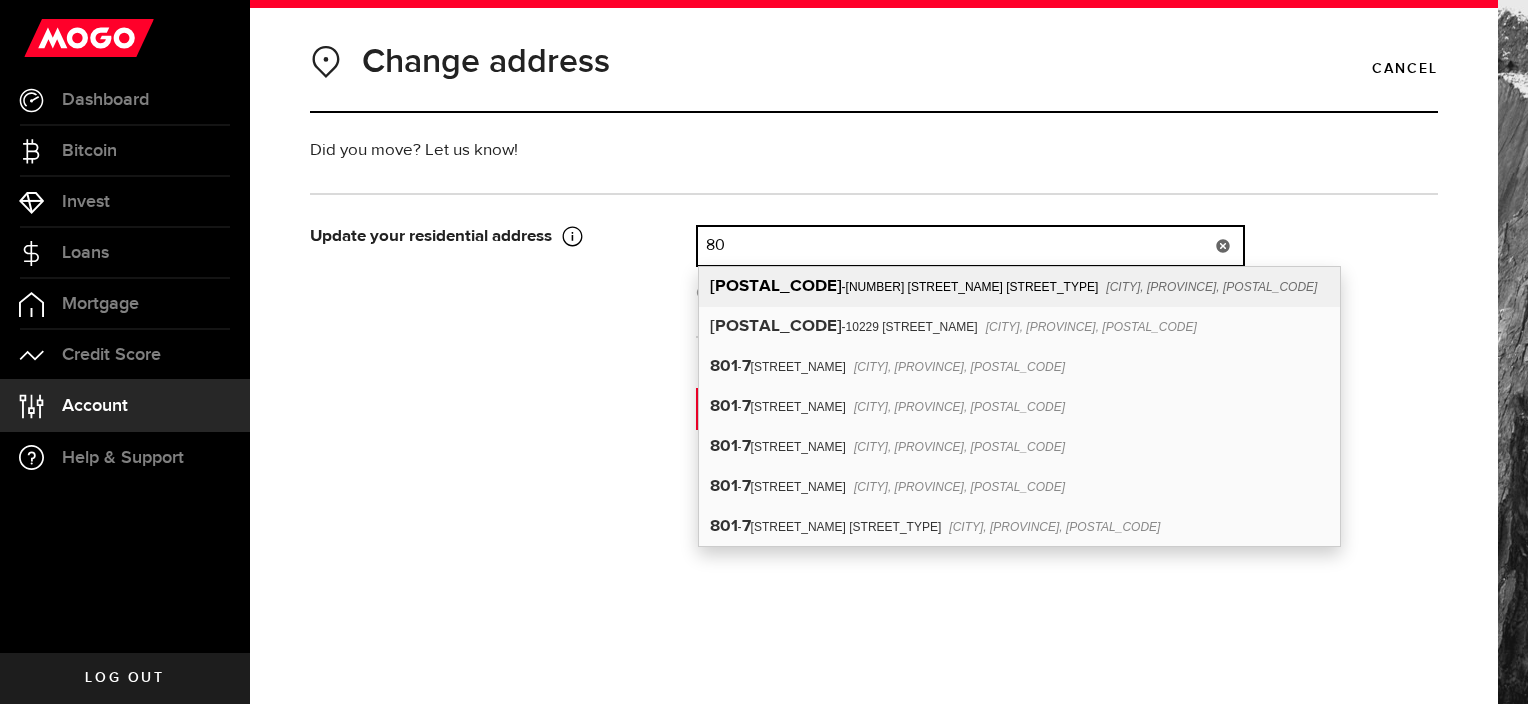 type on "8" 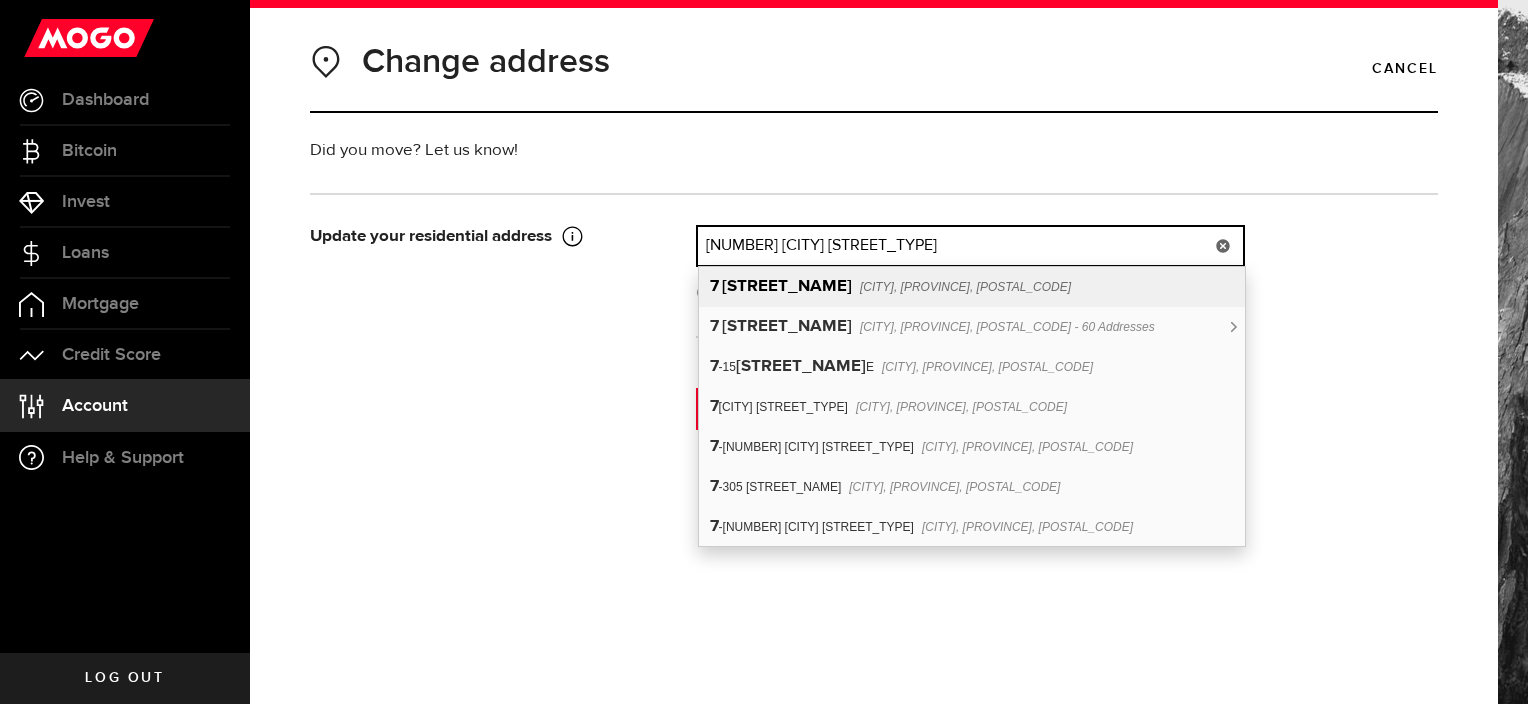 click on "[CITY], [PROVINCE], [POSTAL_CODE]" at bounding box center [965, 287] 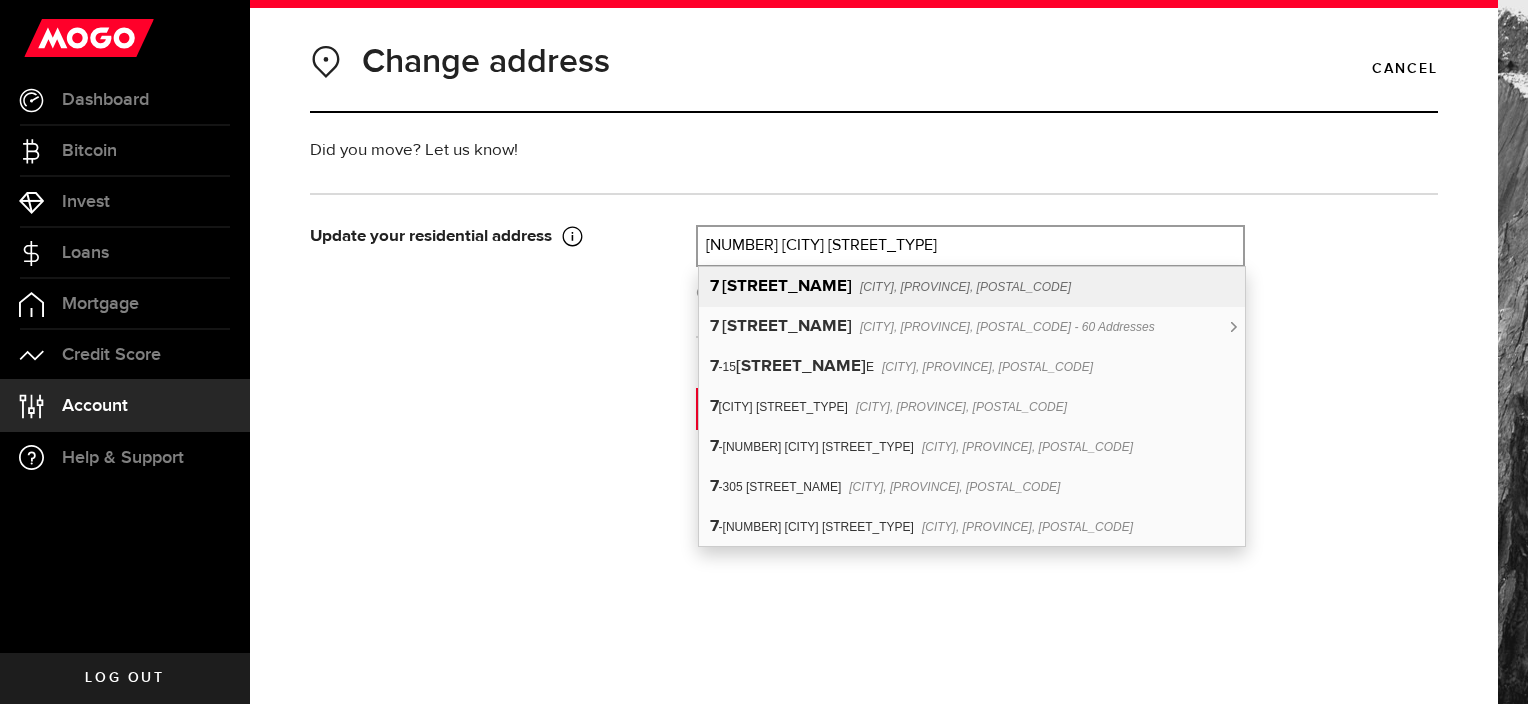 type on "[NUMBER] [CITY] [STREET_TYPE]" 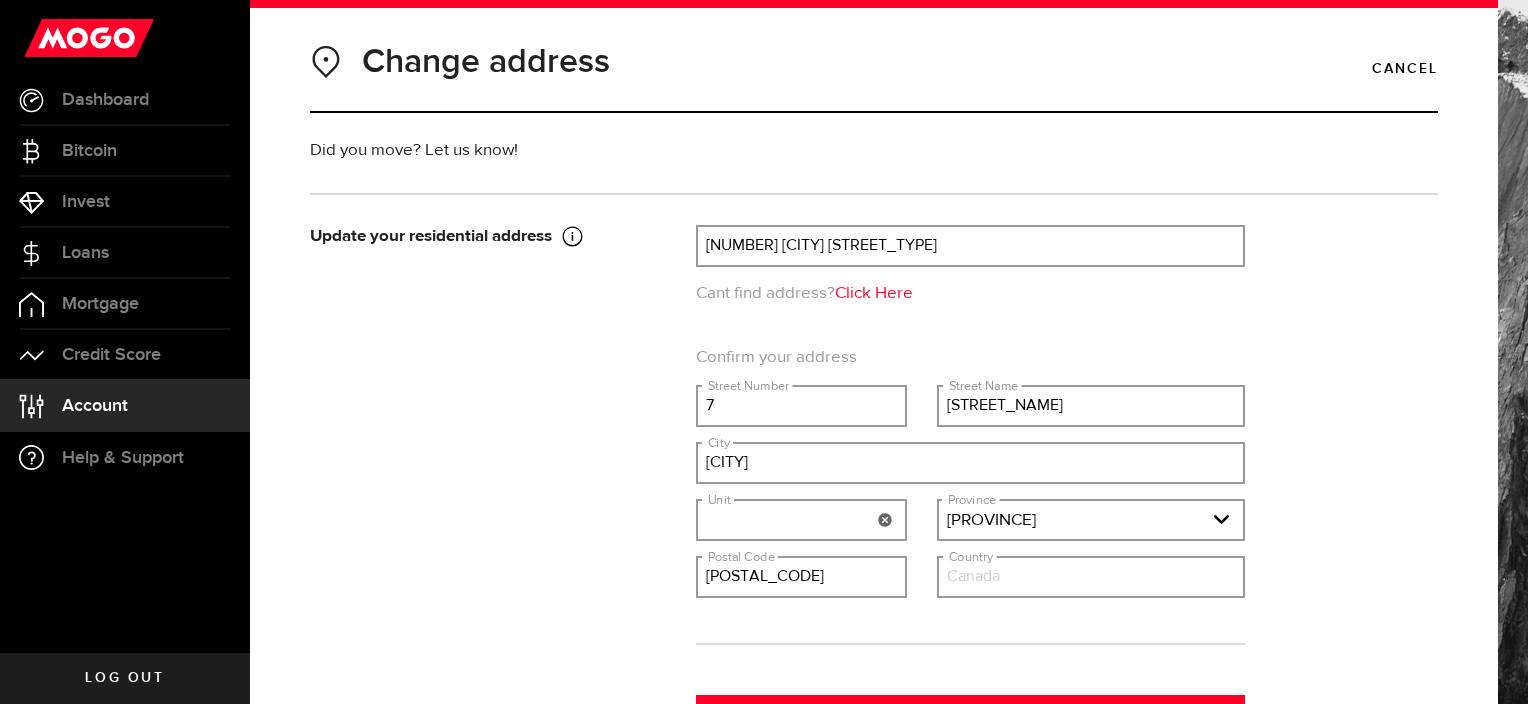 click at bounding box center [801, 520] 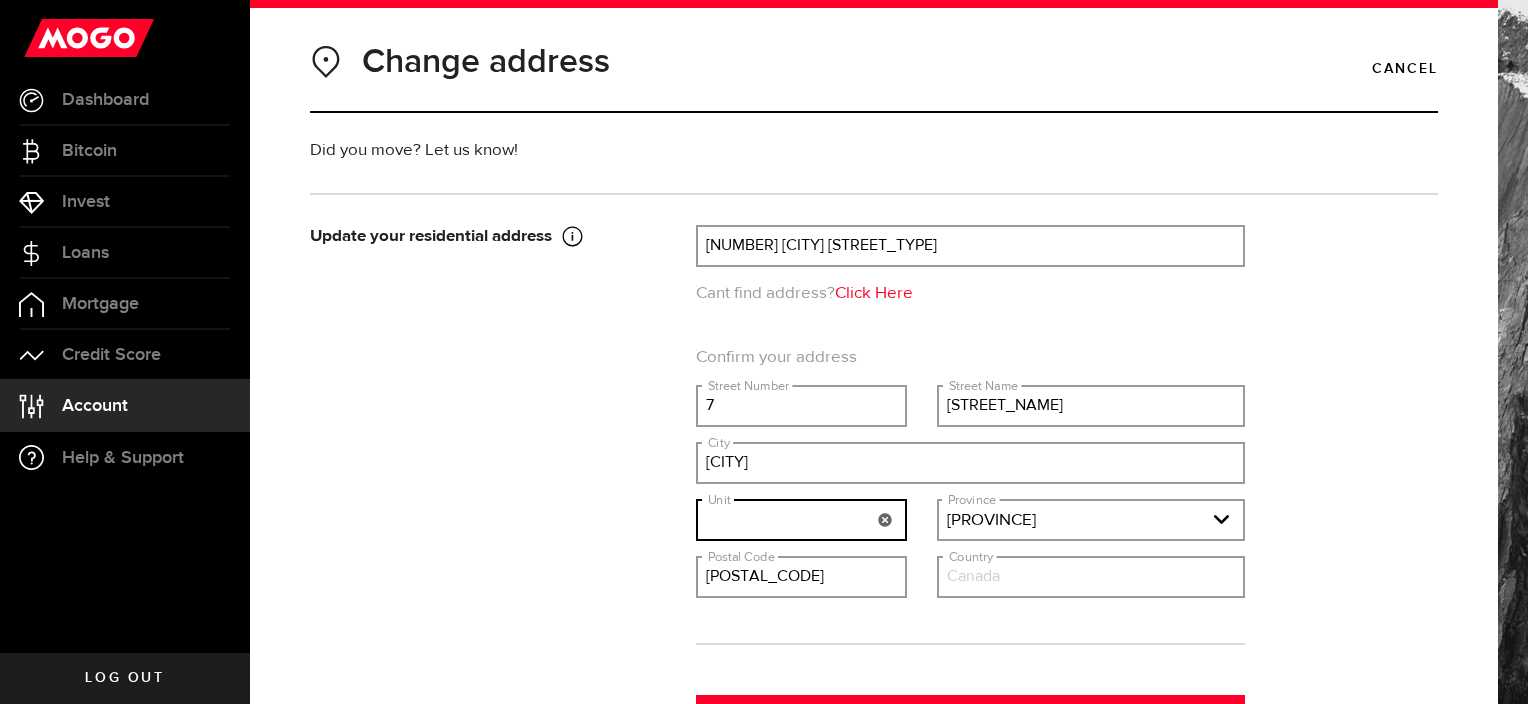 type on "801" 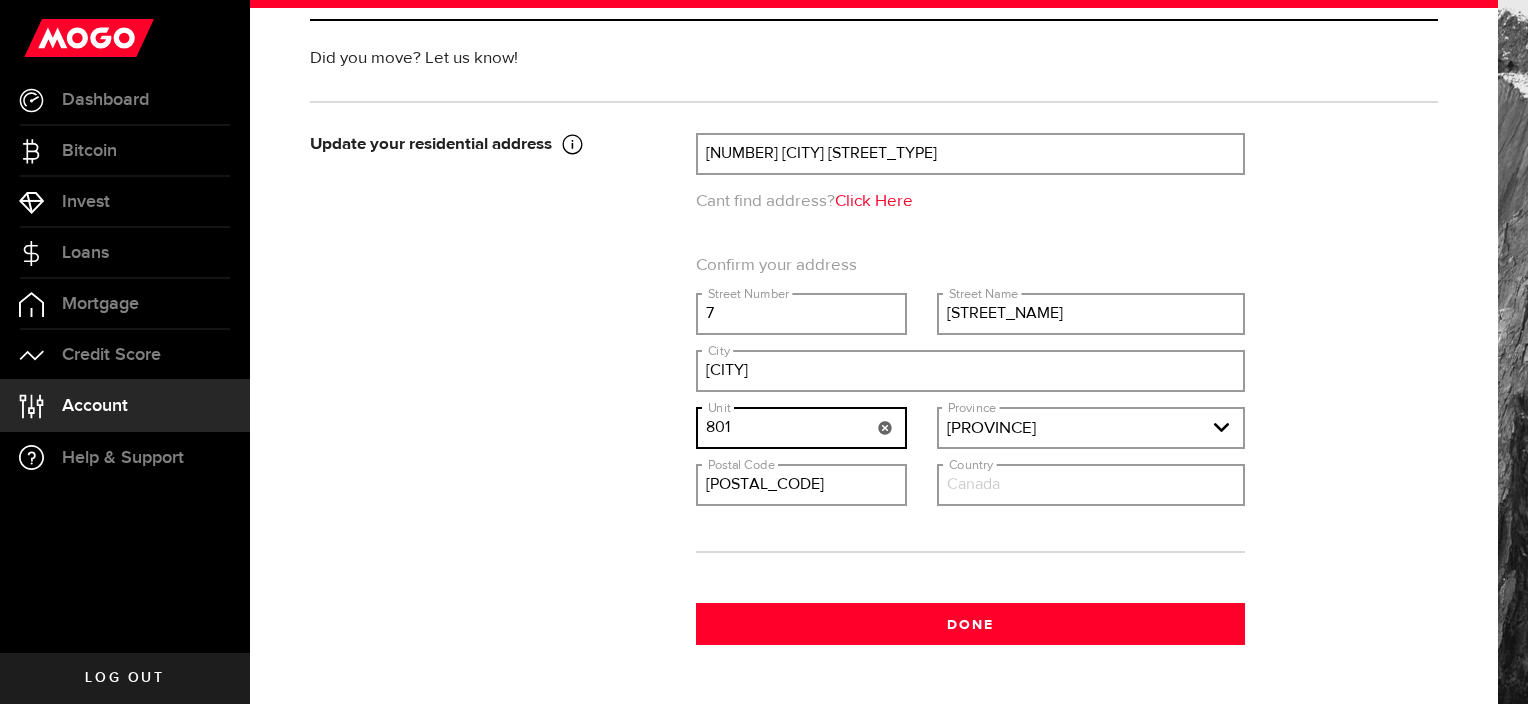 scroll, scrollTop: 100, scrollLeft: 0, axis: vertical 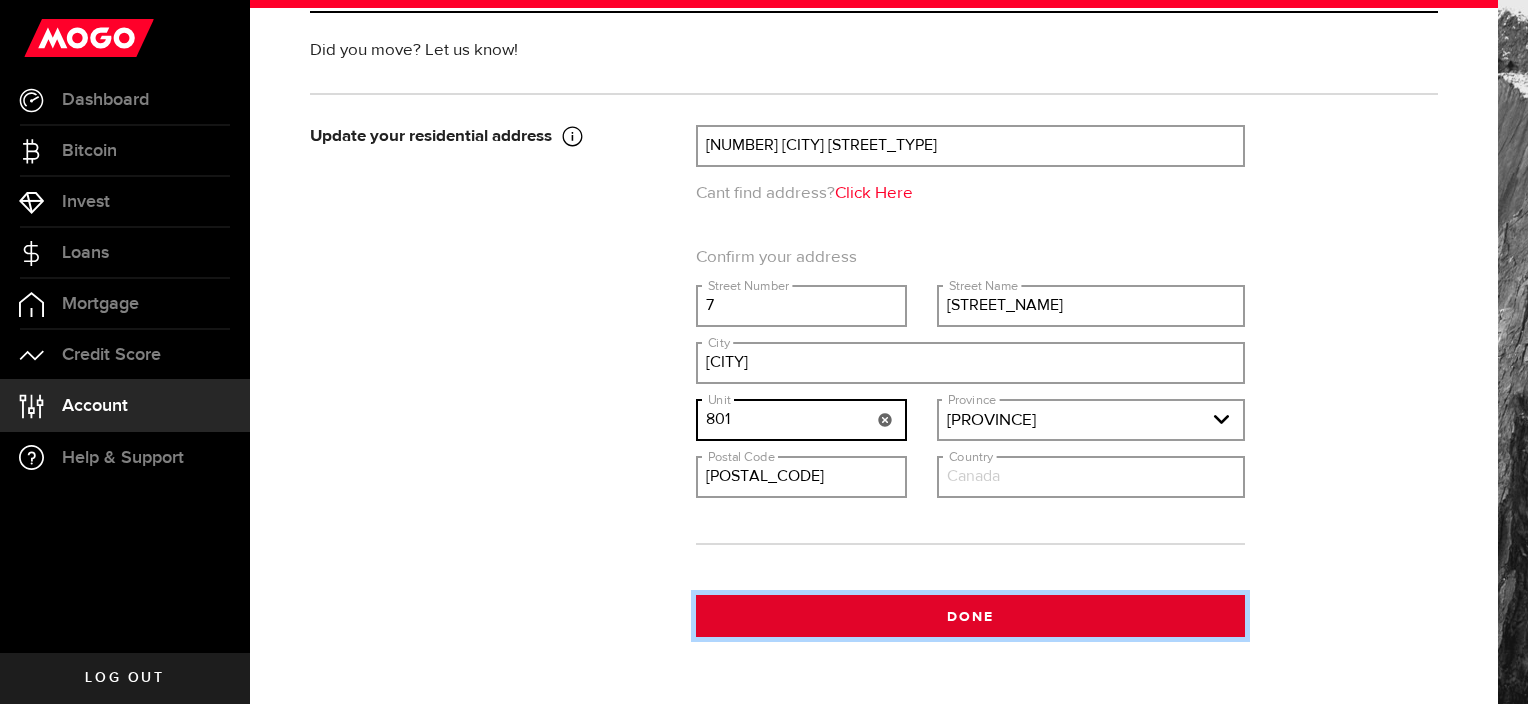 click on "Done" at bounding box center (970, 616) 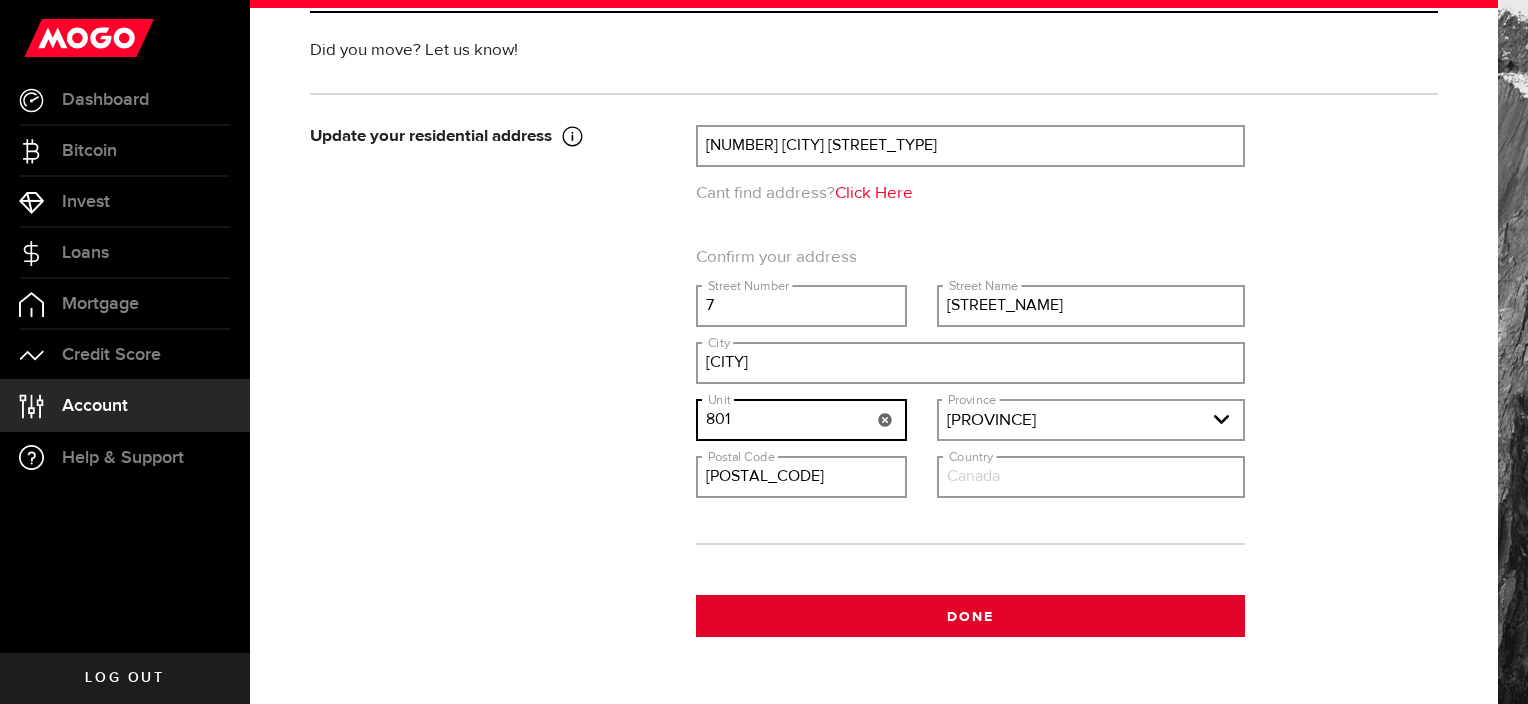 type 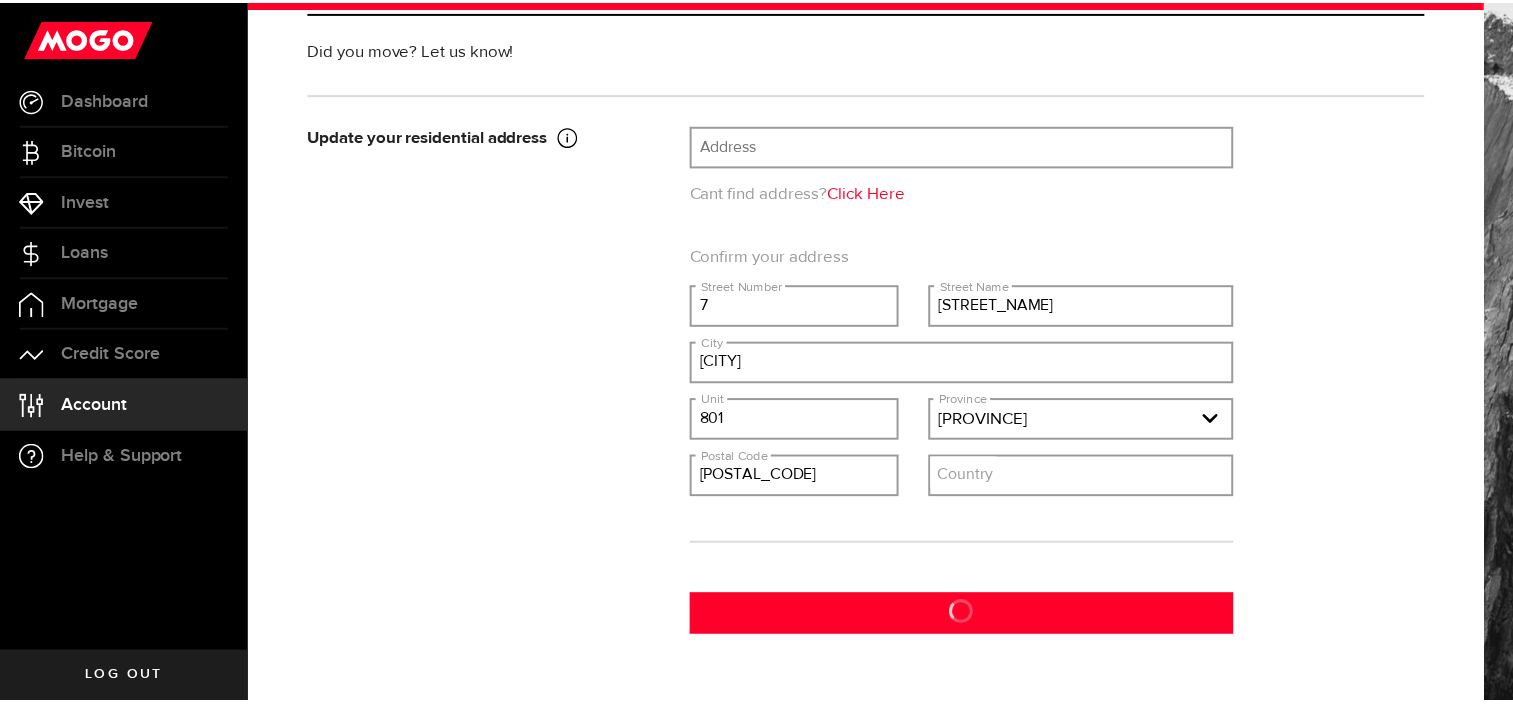 scroll, scrollTop: 0, scrollLeft: 0, axis: both 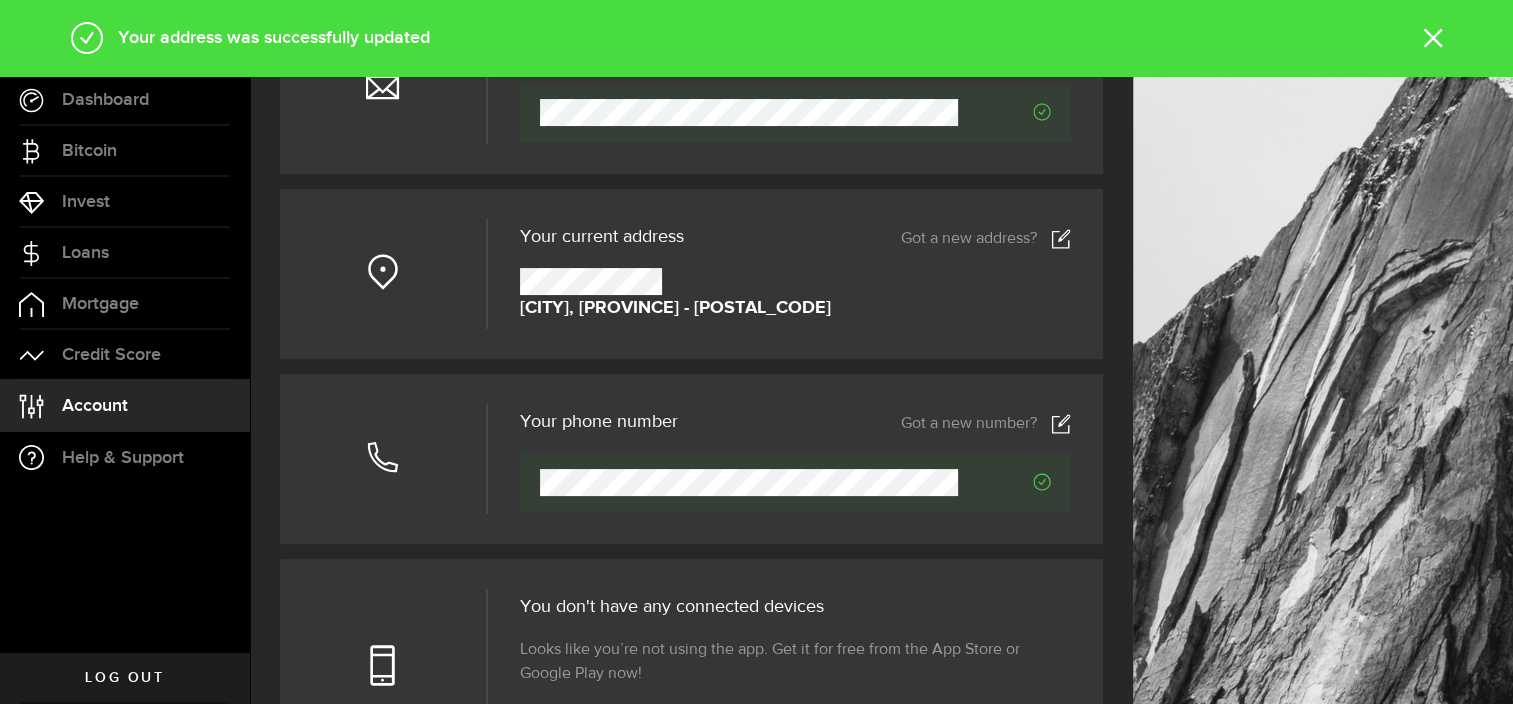 click on "Got a new number?" at bounding box center [986, 424] 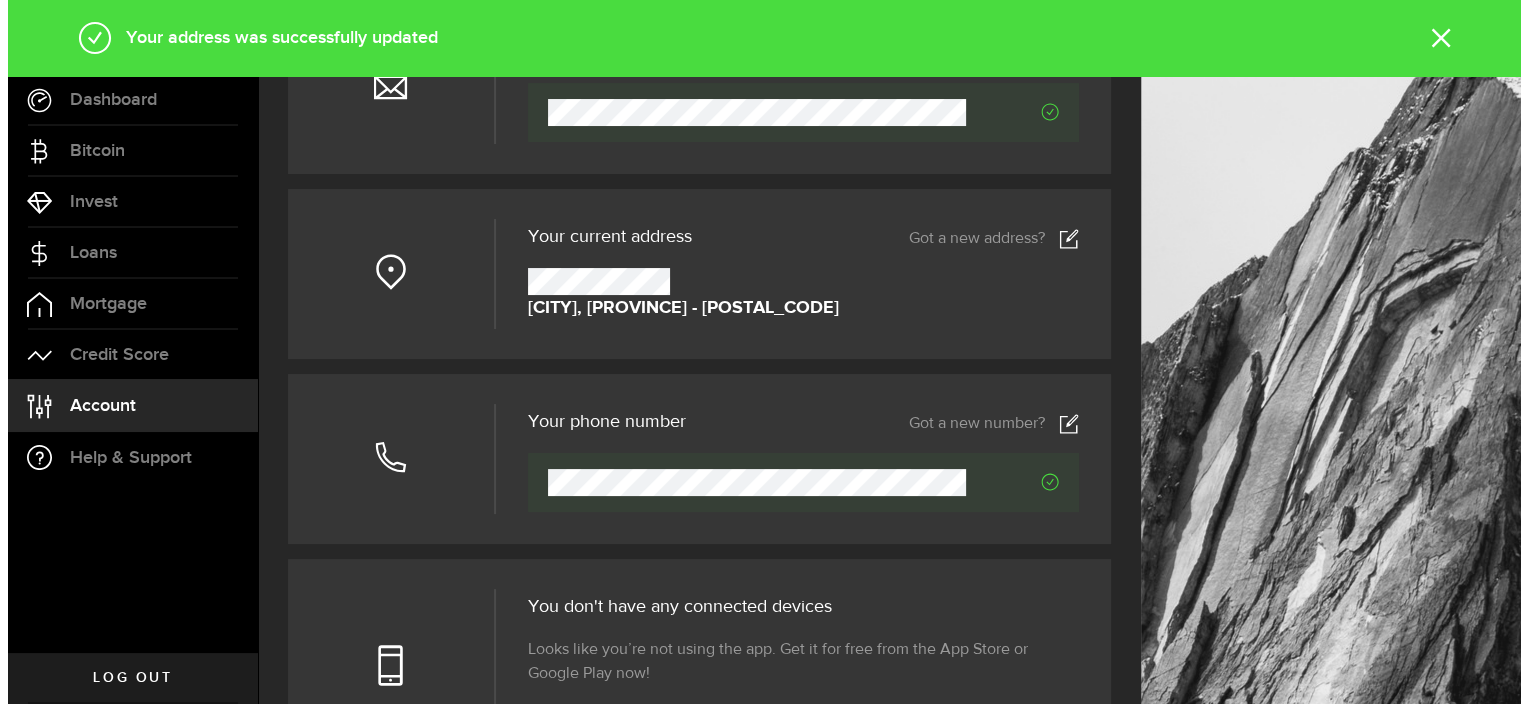 scroll, scrollTop: 0, scrollLeft: 0, axis: both 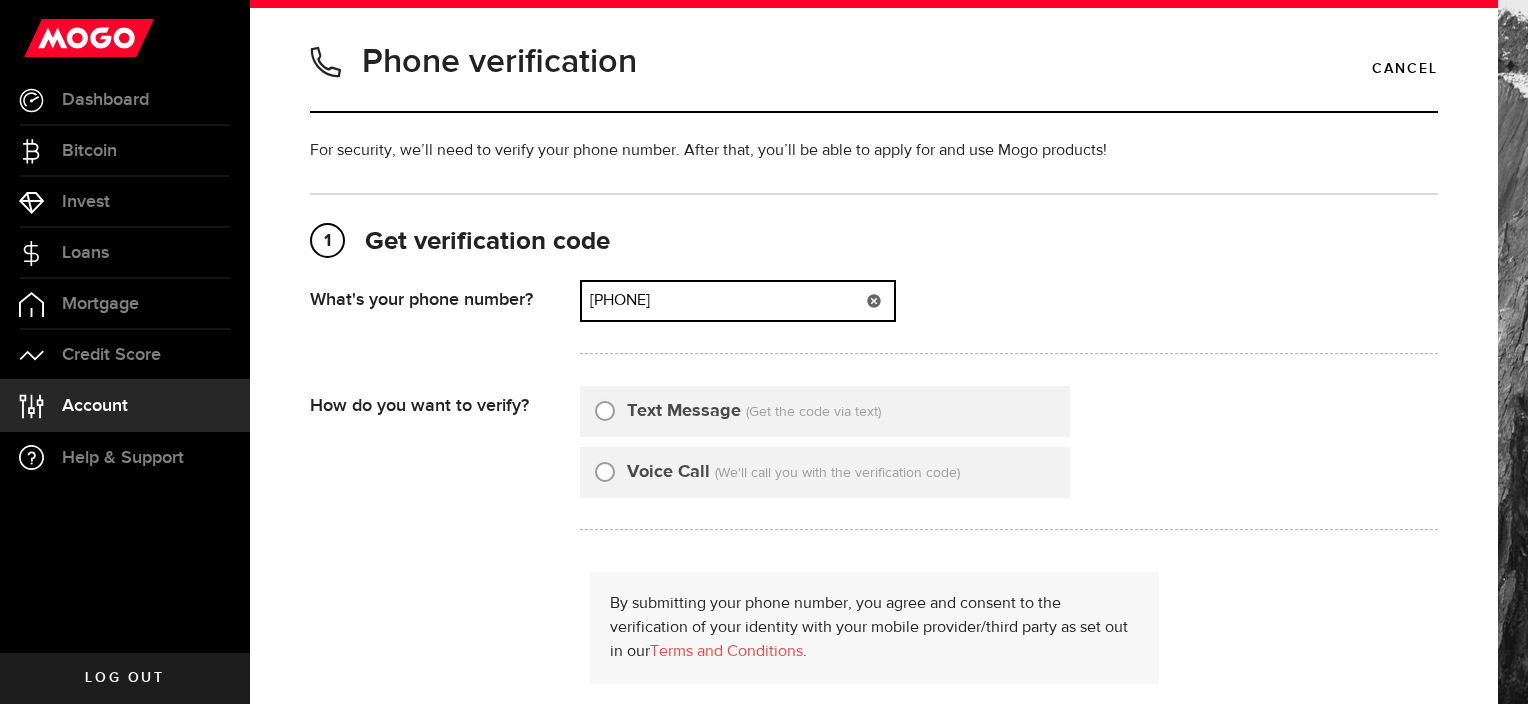 click on "[PHONE]" at bounding box center [738, 301] 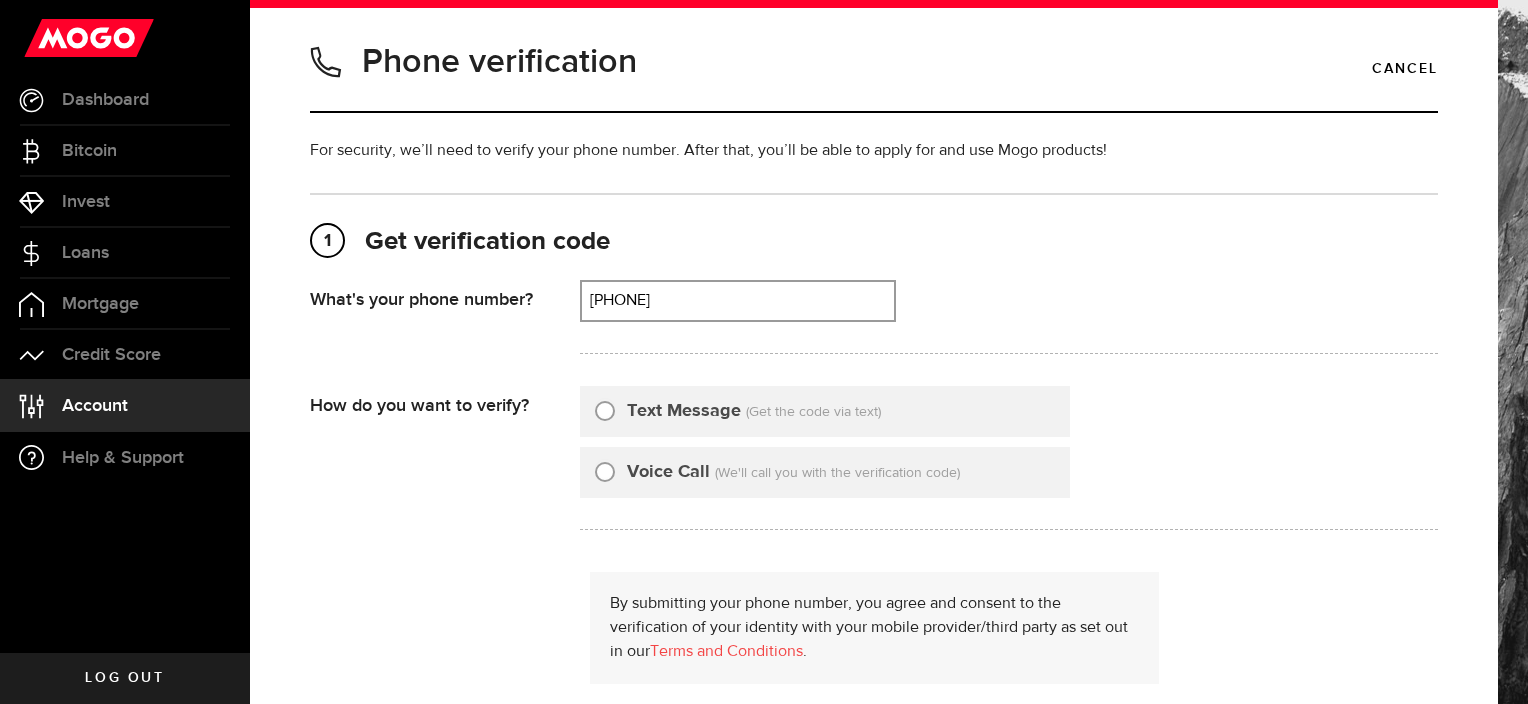 click on "Text Message (Get the code via text) Voice Call (We'll call you with the verification code)" at bounding box center [825, 442] 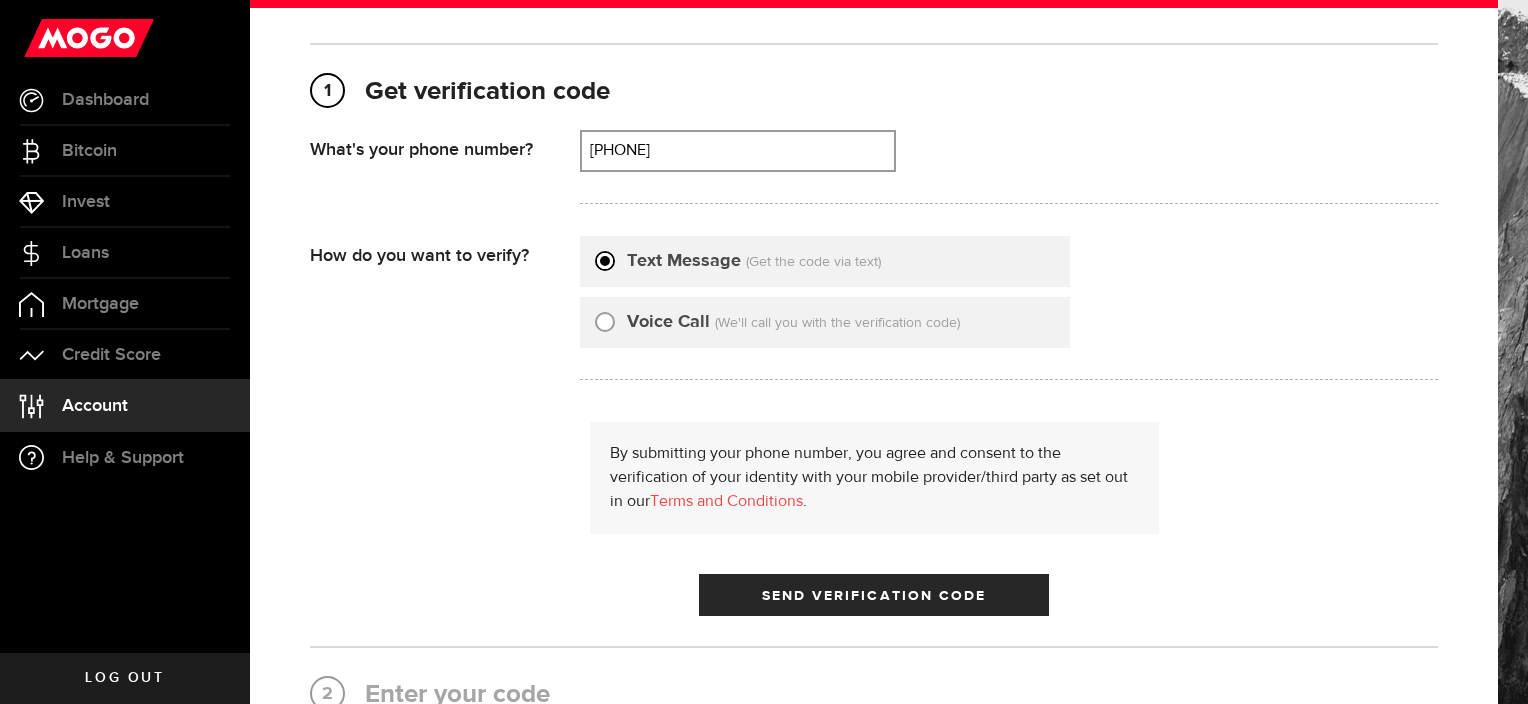 scroll, scrollTop: 300, scrollLeft: 0, axis: vertical 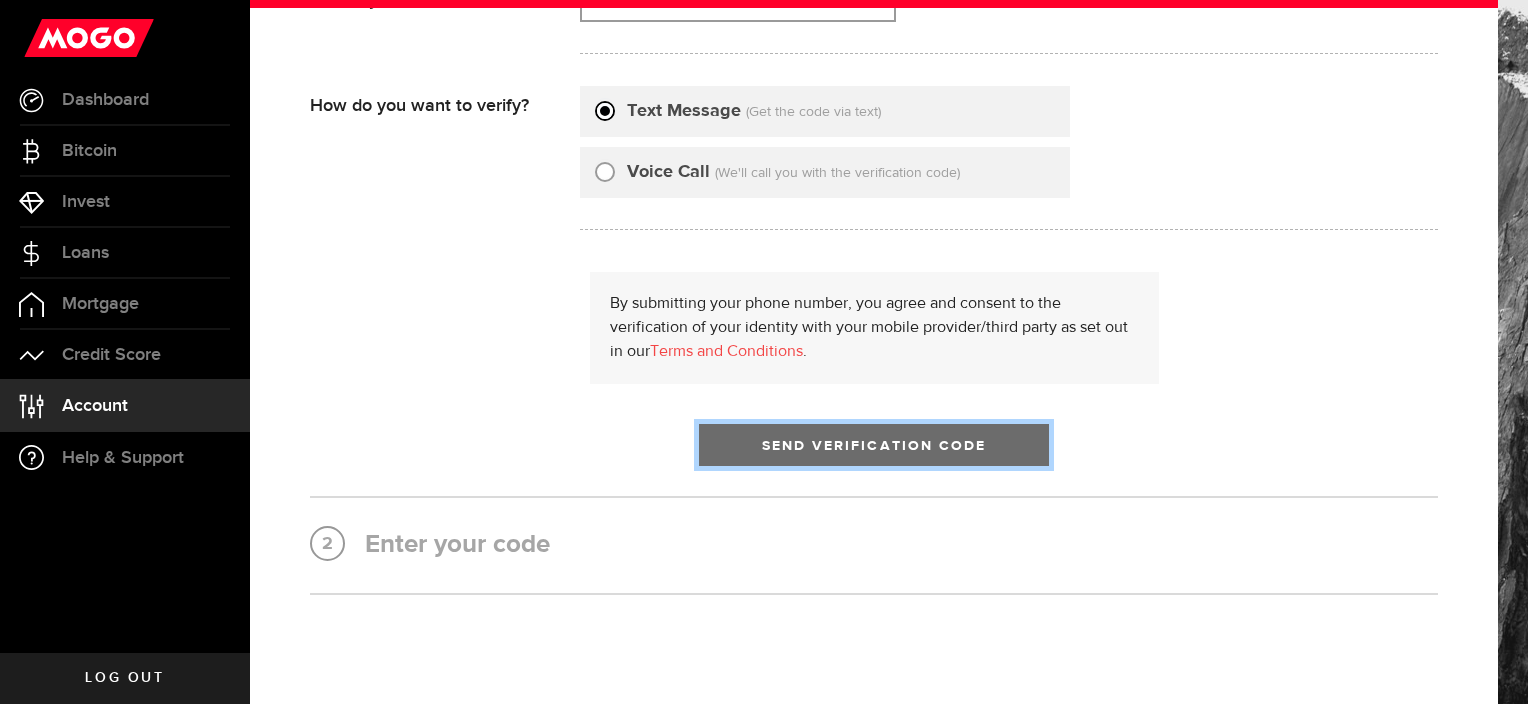 click on "Send Verification Code" at bounding box center (874, 445) 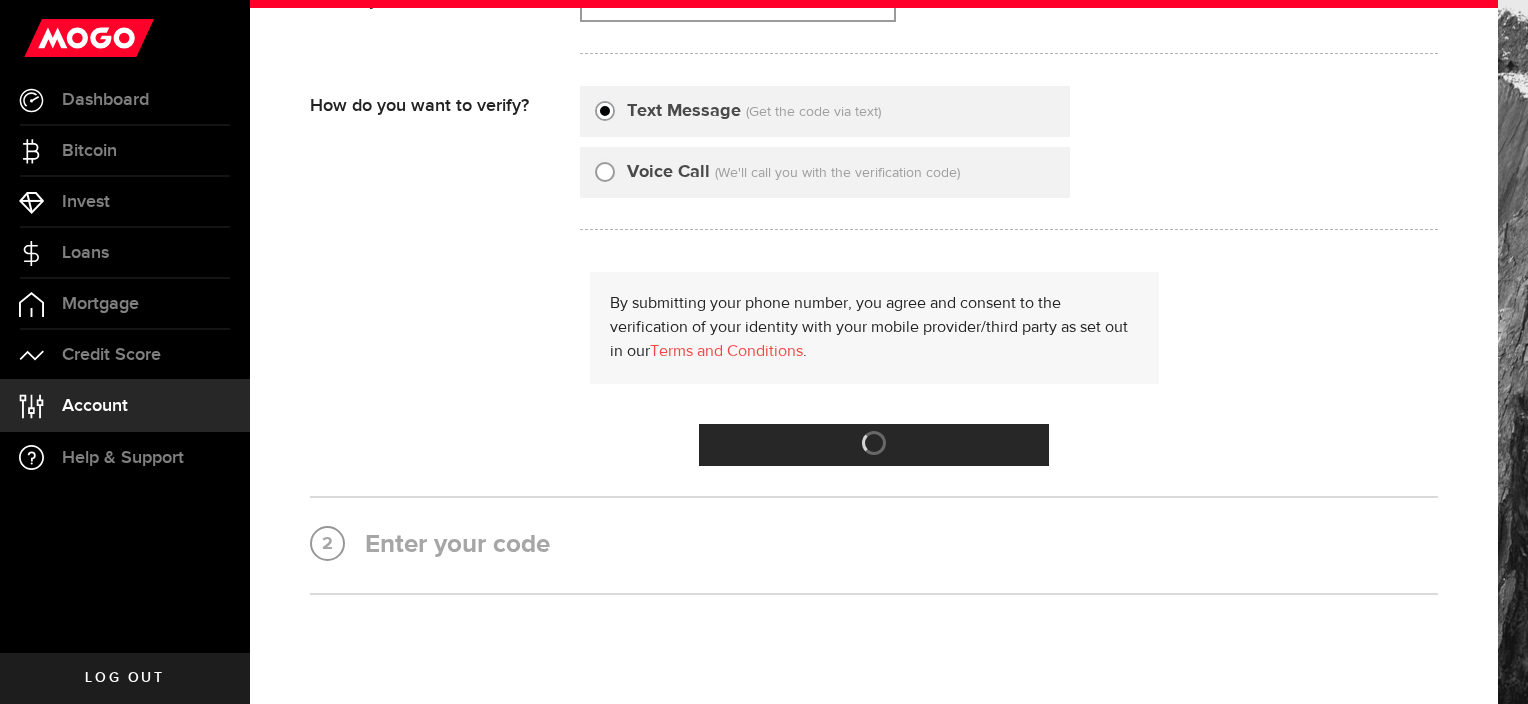 scroll, scrollTop: 0, scrollLeft: 0, axis: both 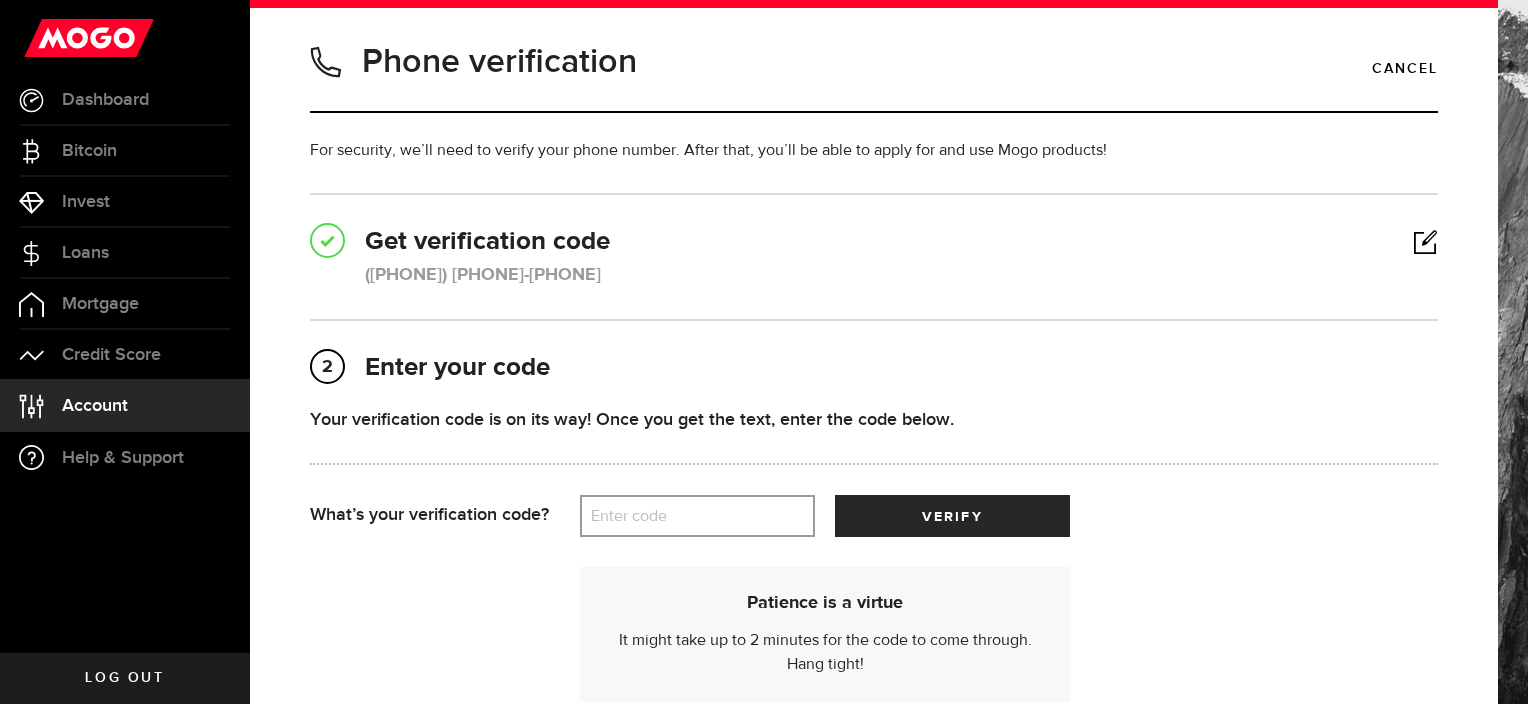 click on "Enter code" at bounding box center [697, 516] 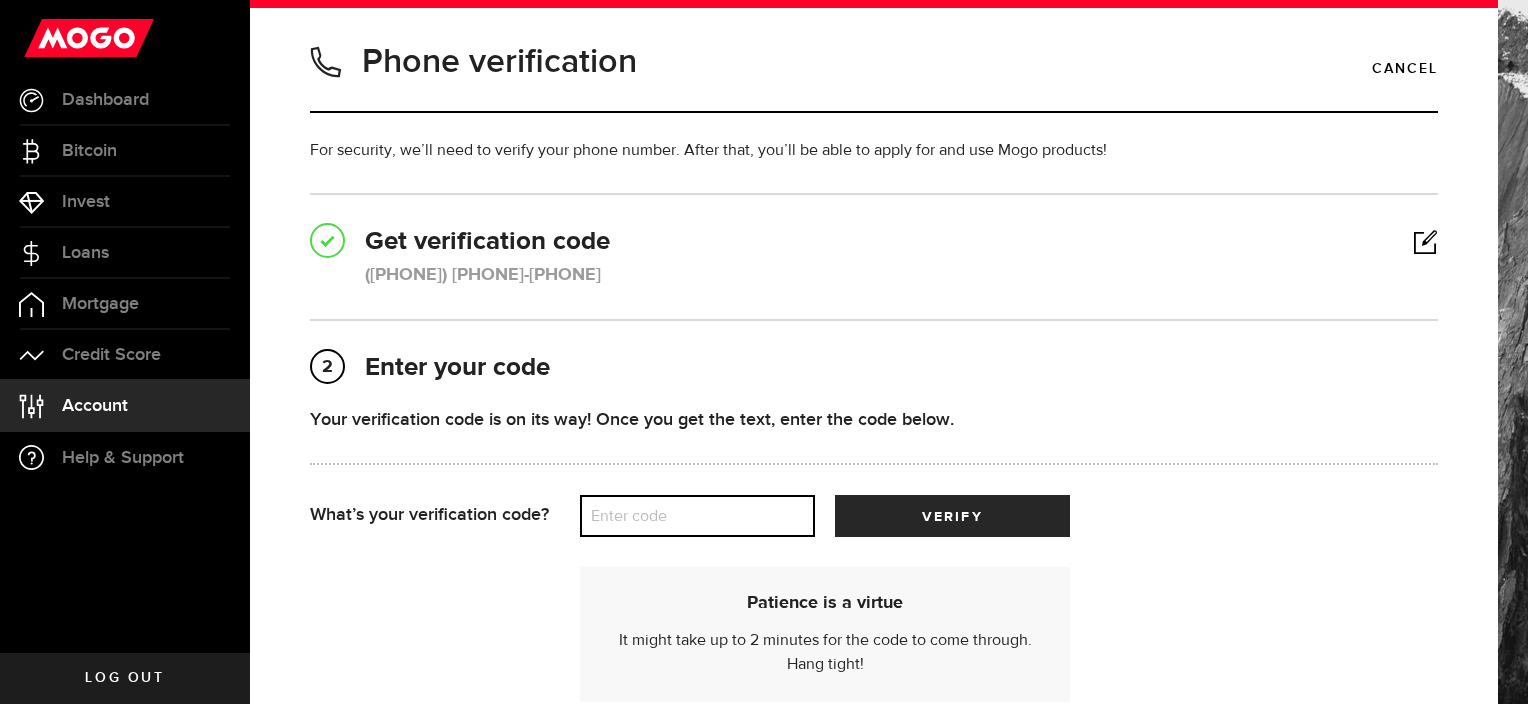 click on "Enter code" at bounding box center (697, 516) 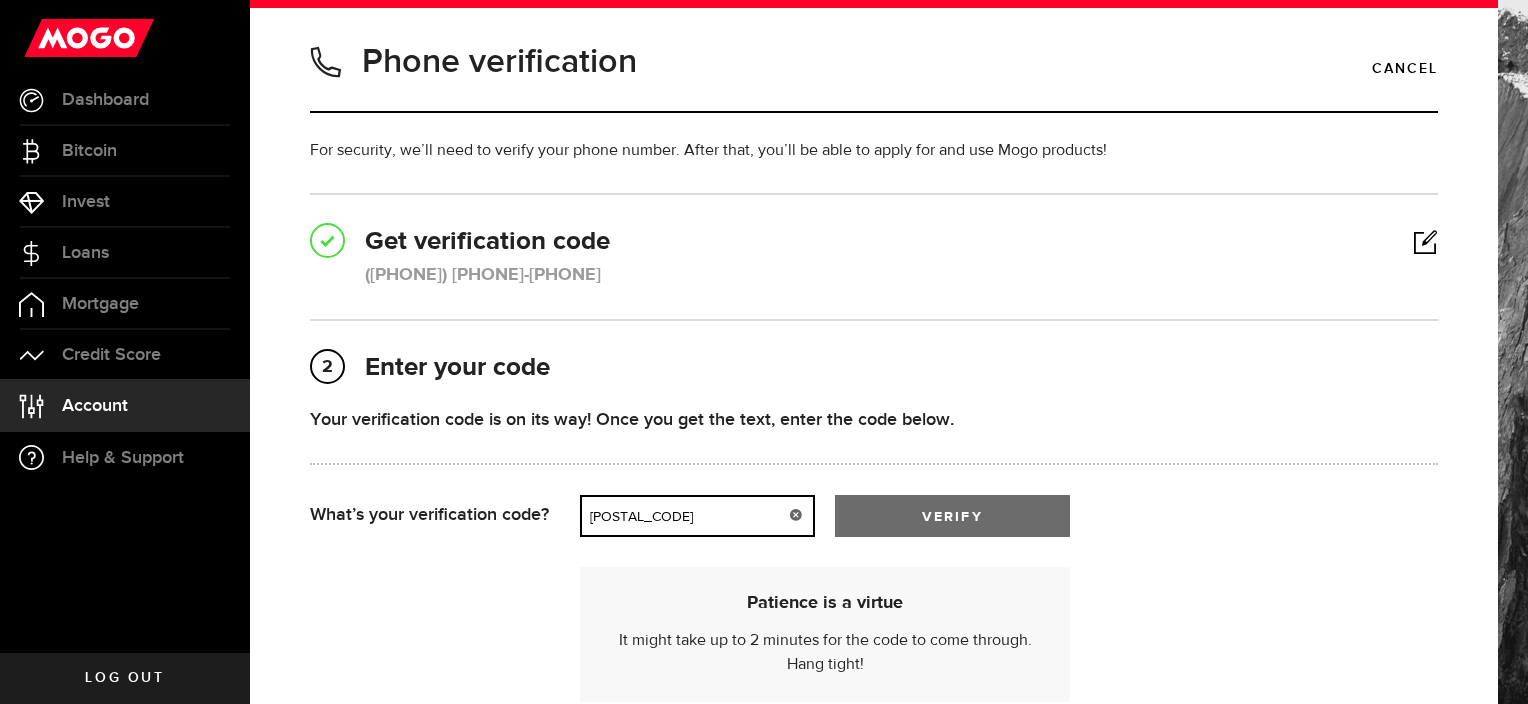 type on "[POSTAL_CODE]" 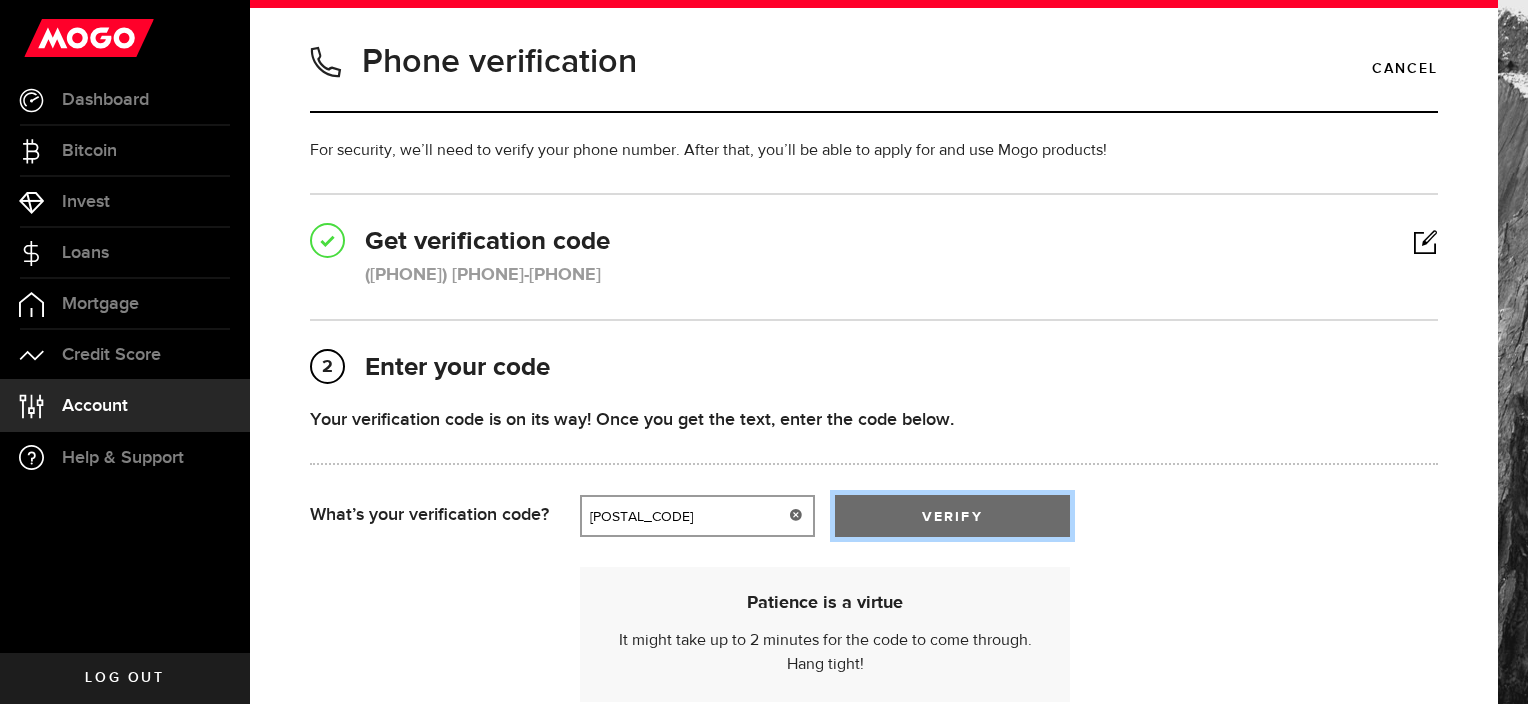 click on "verify" at bounding box center [952, 516] 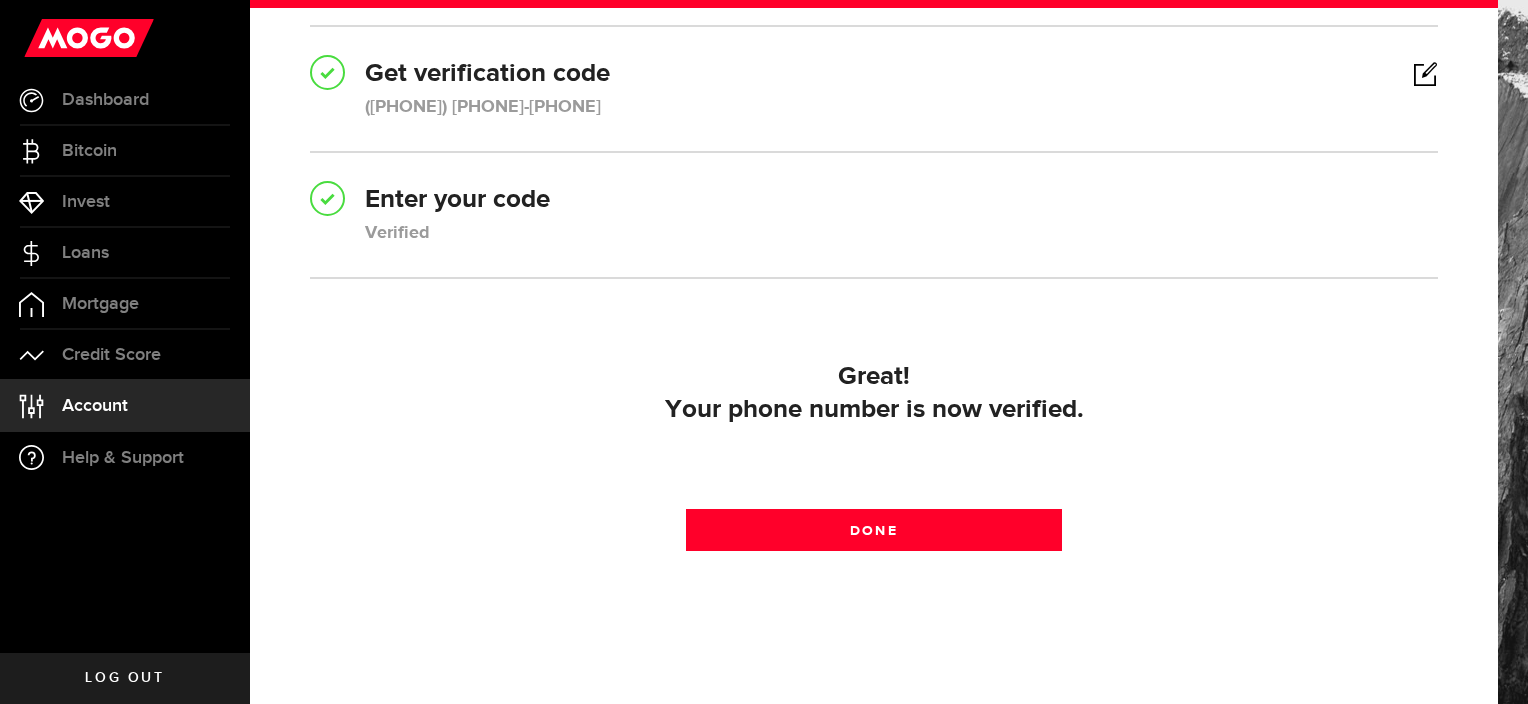 scroll, scrollTop: 200, scrollLeft: 0, axis: vertical 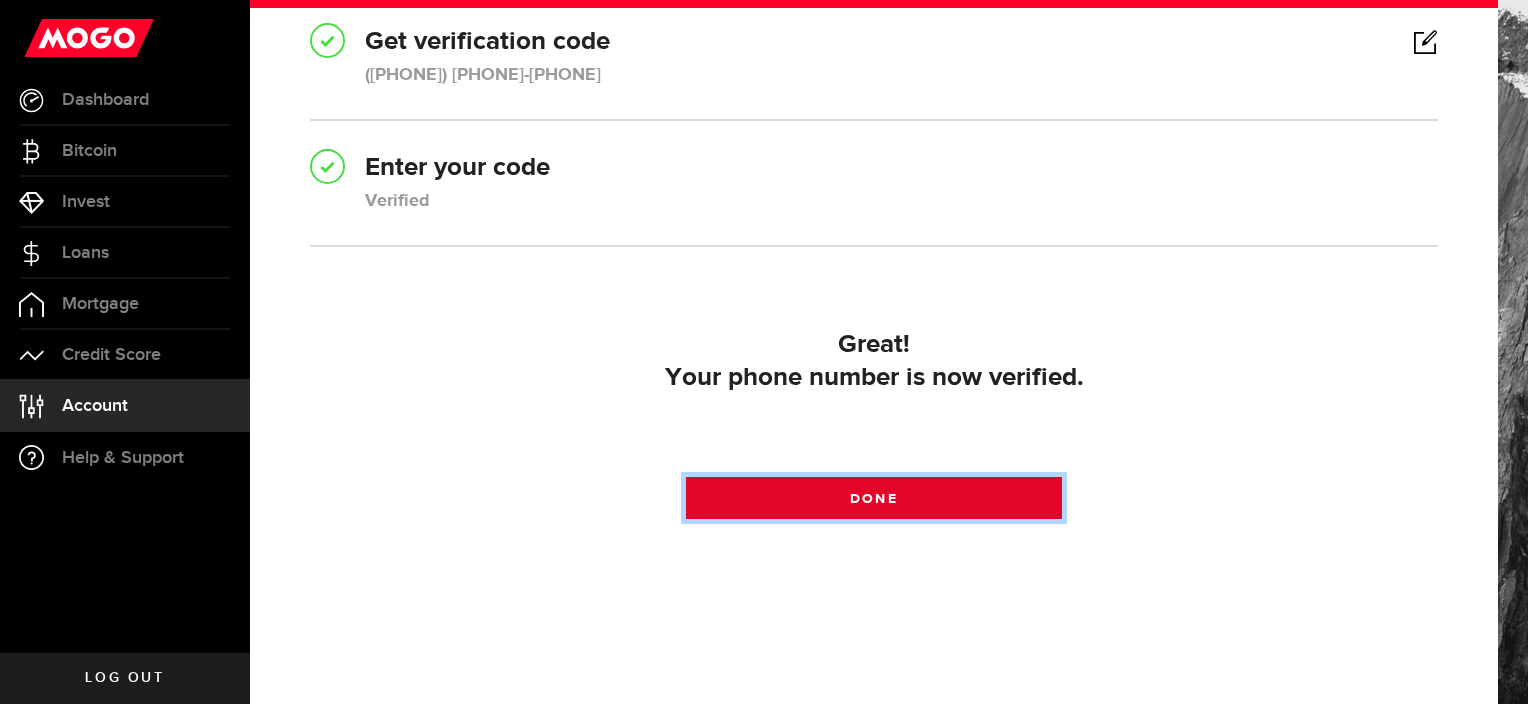 click on "Done" at bounding box center [874, 498] 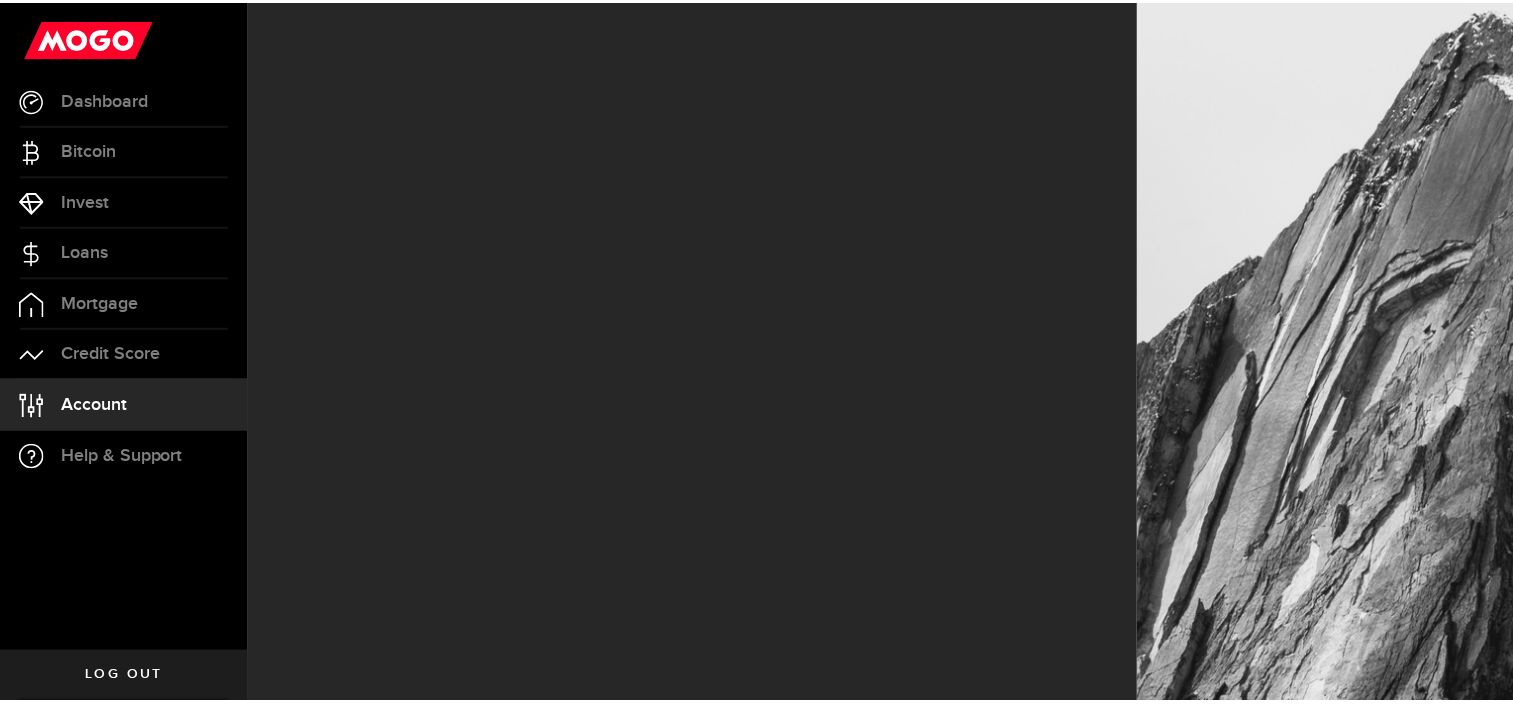 scroll, scrollTop: 0, scrollLeft: 0, axis: both 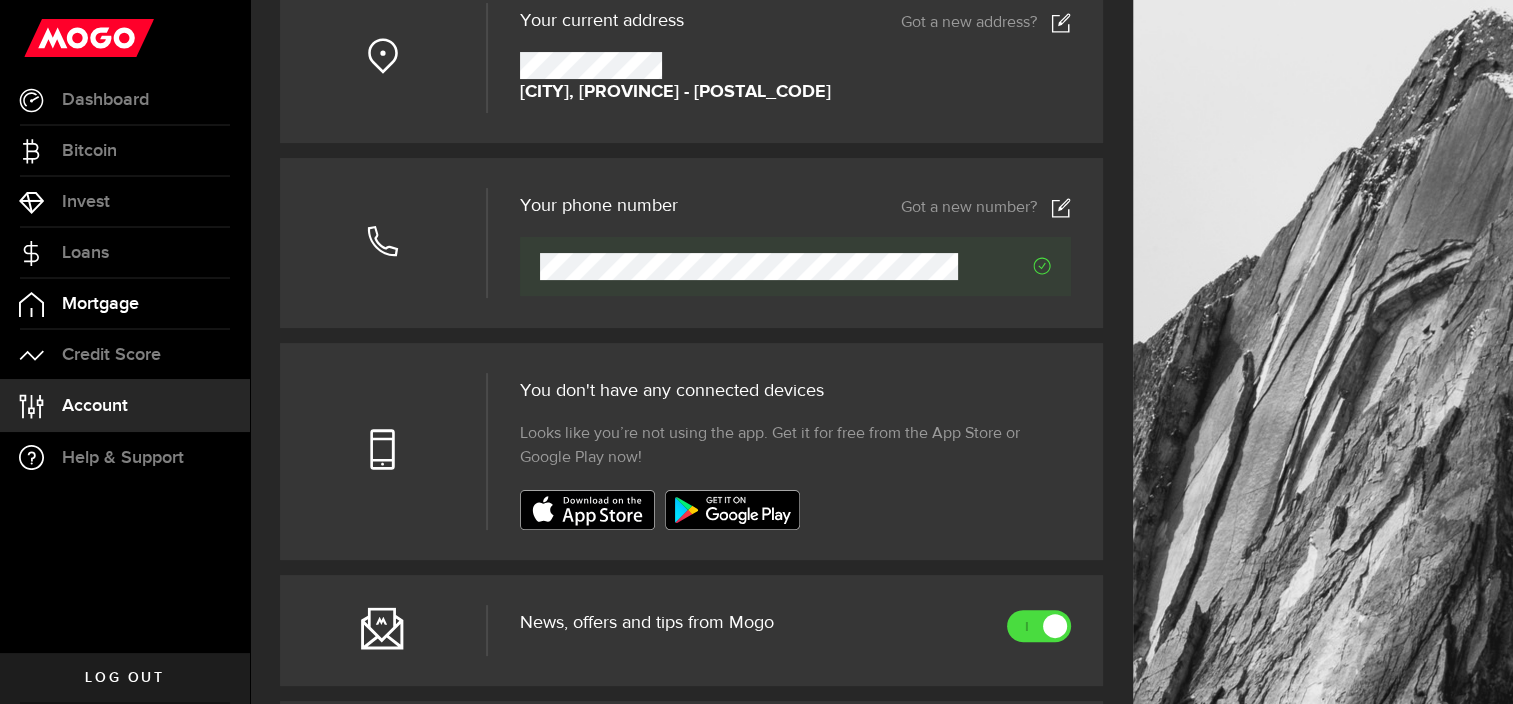 click on "Mortgage" at bounding box center [100, 304] 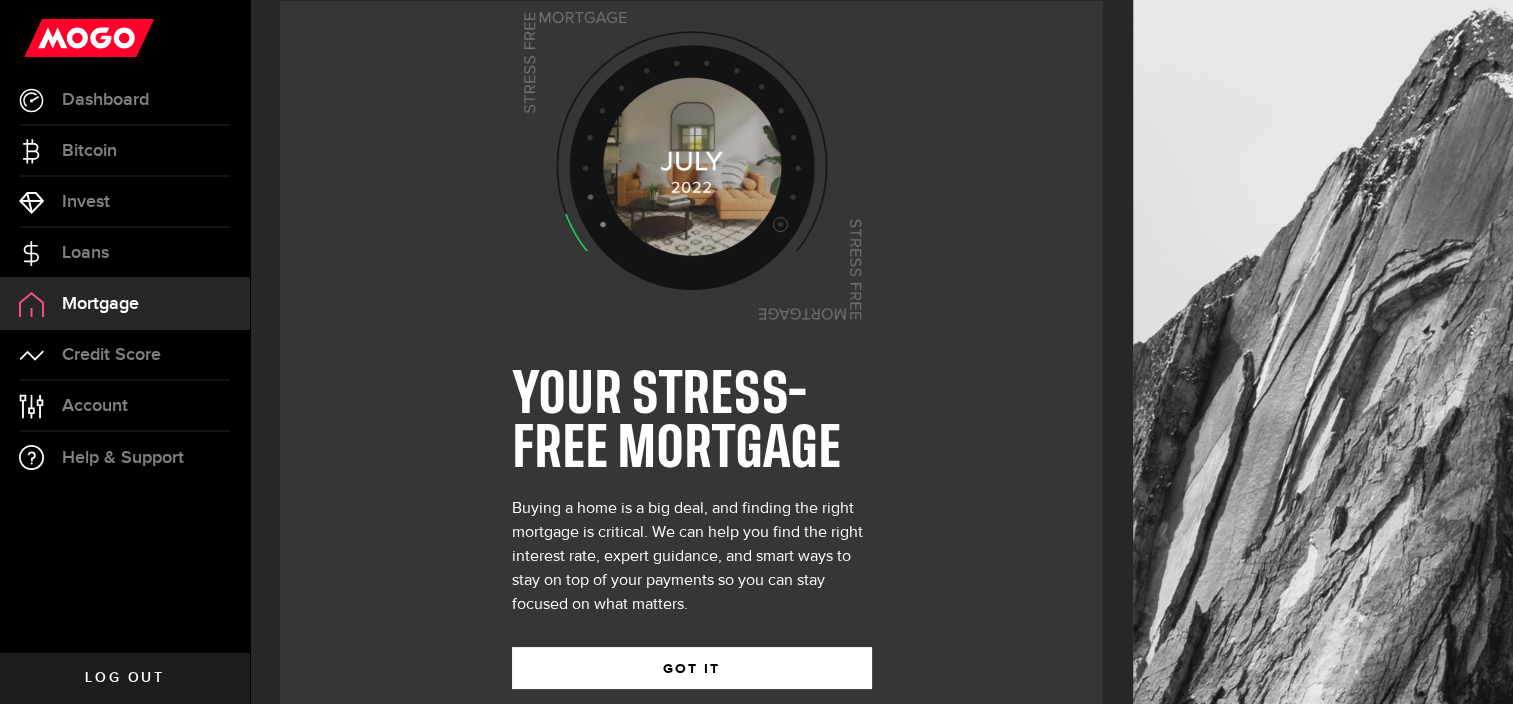 scroll, scrollTop: 67, scrollLeft: 0, axis: vertical 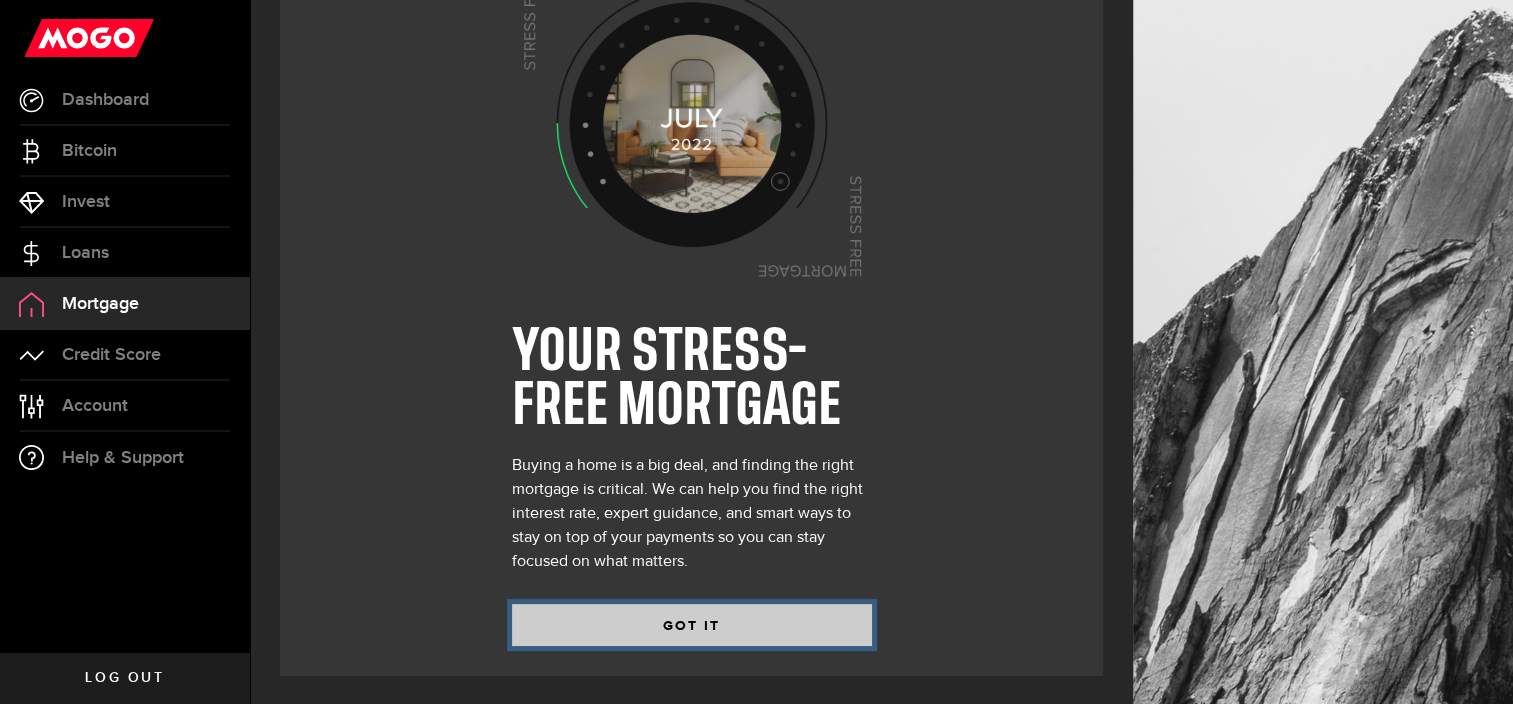 click on "GOT IT" at bounding box center (692, 625) 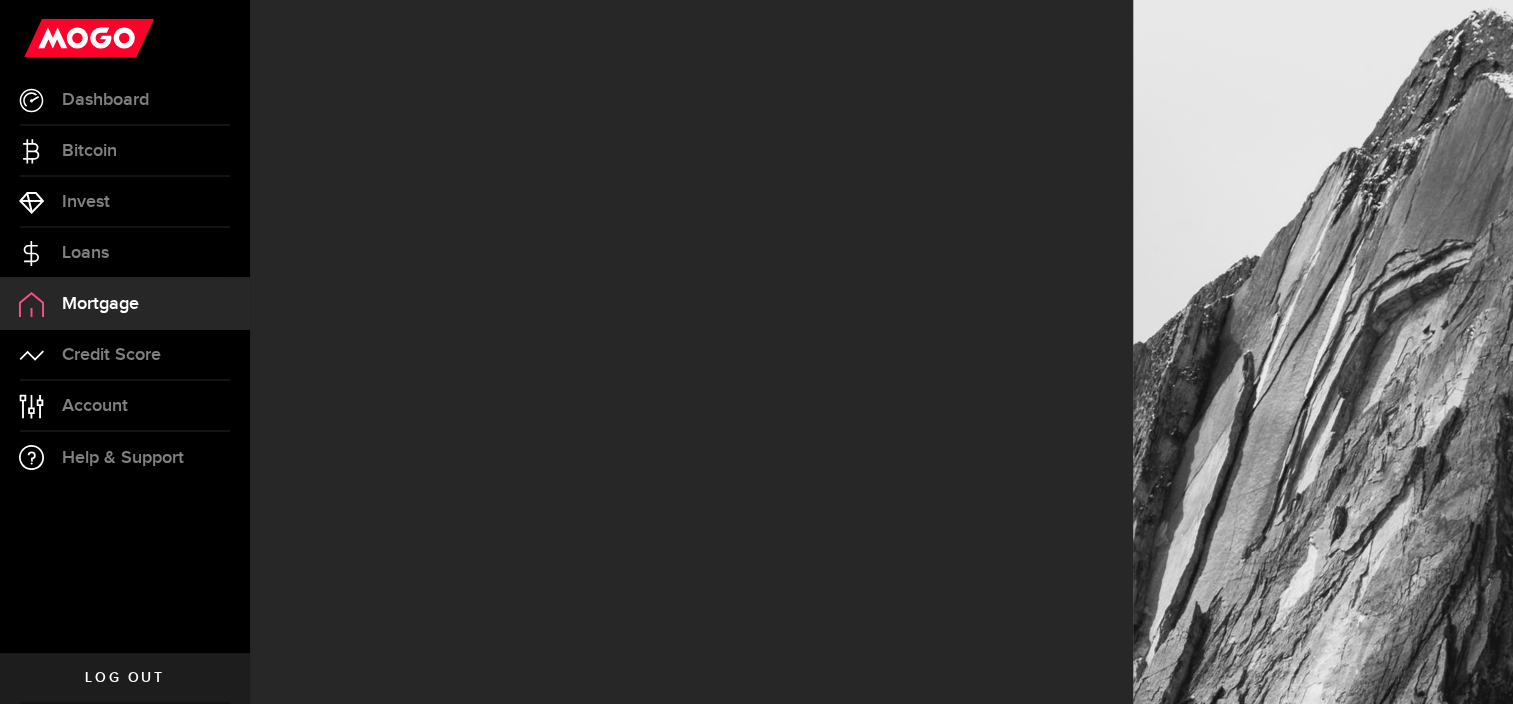 scroll, scrollTop: 0, scrollLeft: 0, axis: both 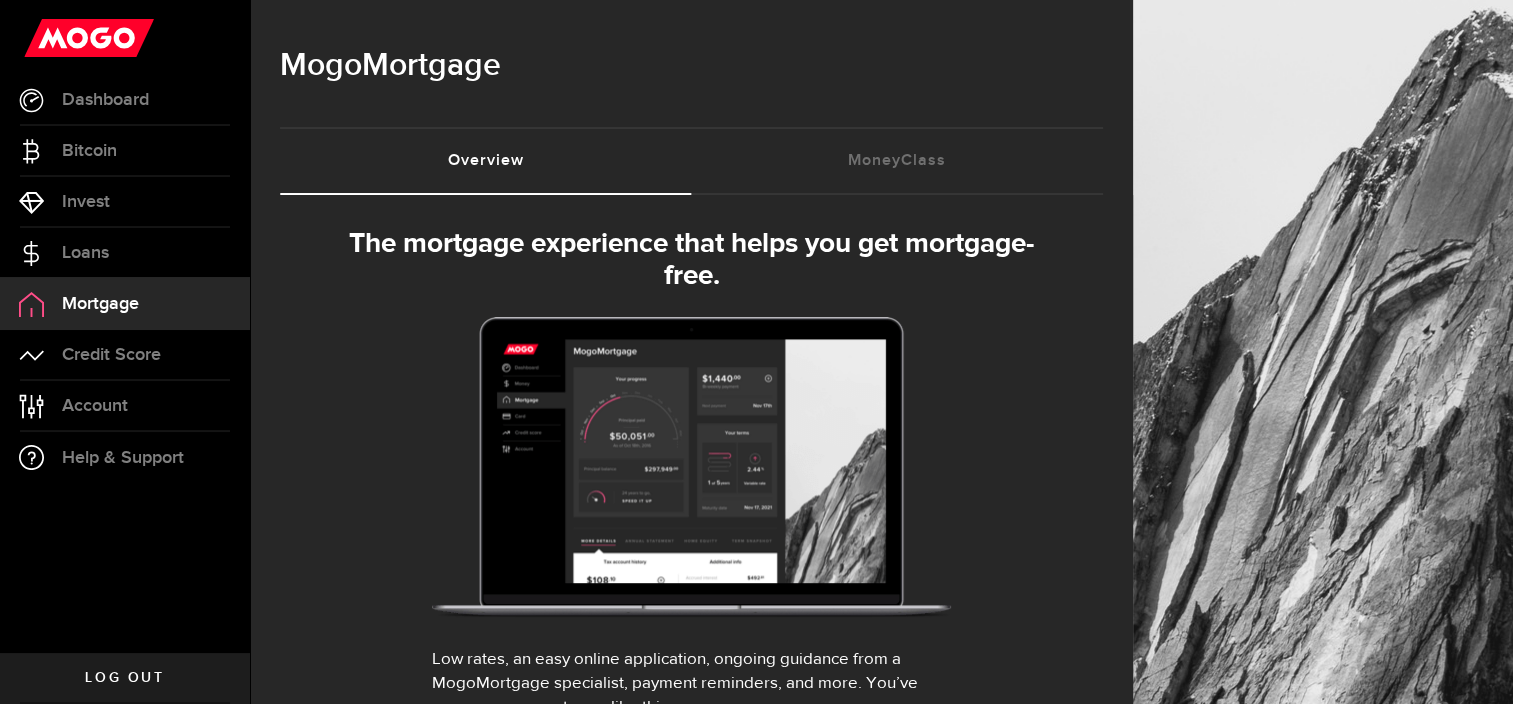 select on "3knYdhfXw4iYoq2m0WGQES" 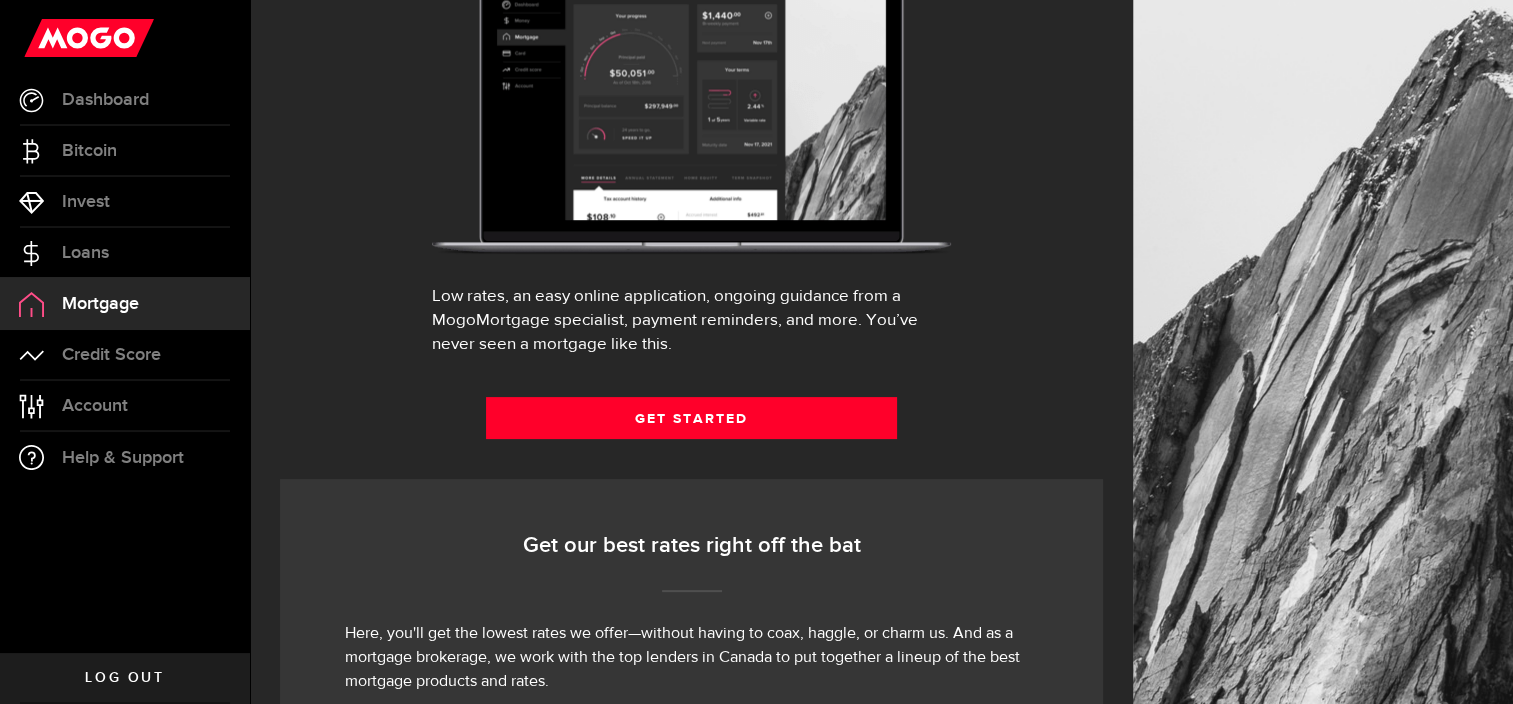 scroll, scrollTop: 400, scrollLeft: 0, axis: vertical 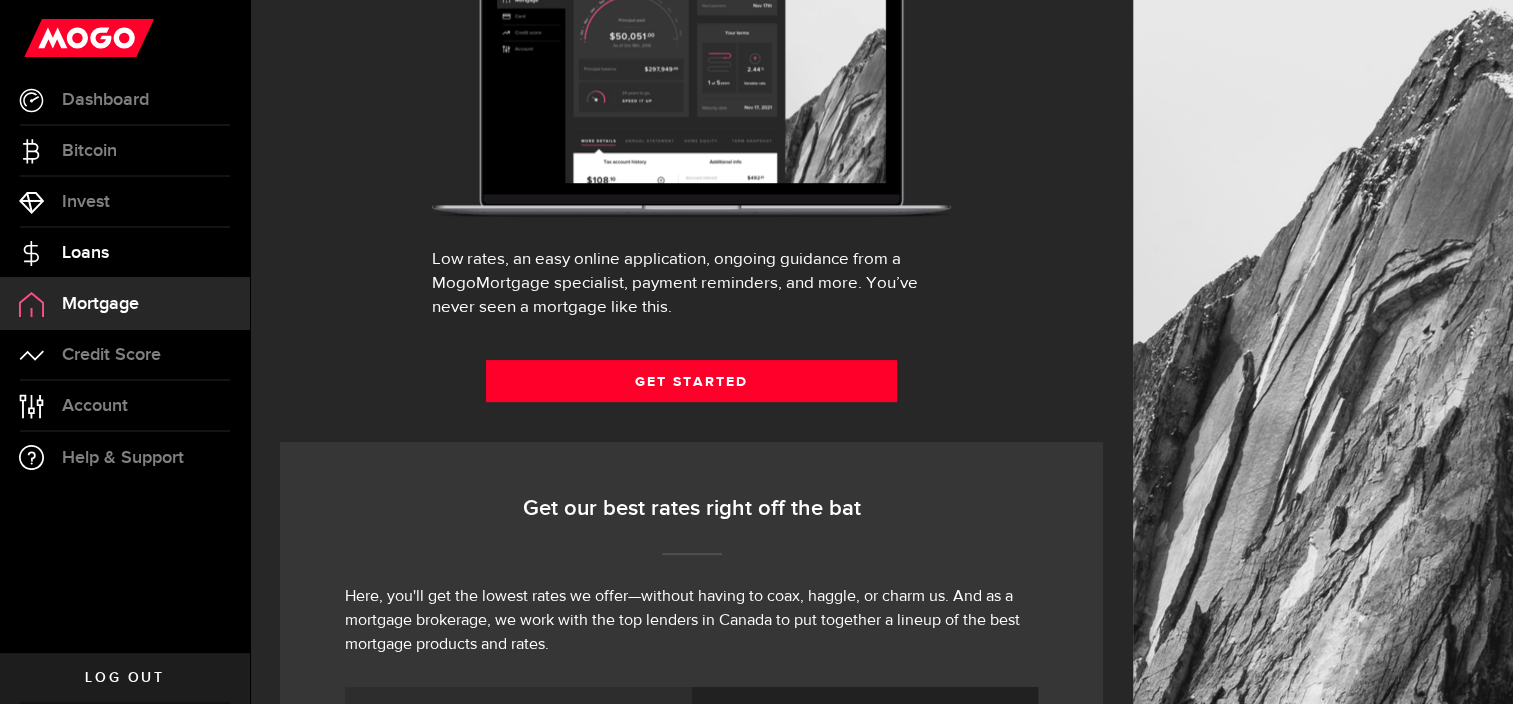 click on "Loans" at bounding box center (85, 253) 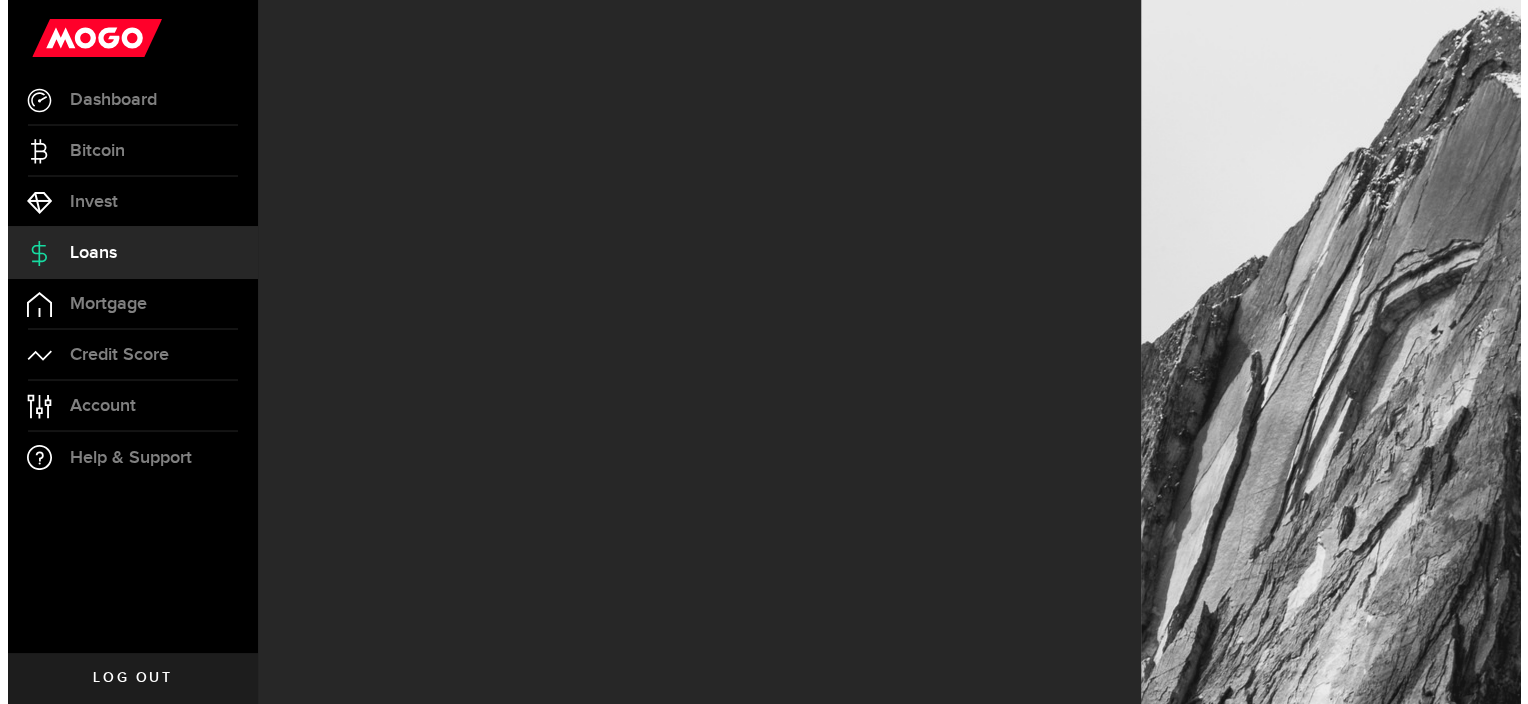 scroll, scrollTop: 0, scrollLeft: 0, axis: both 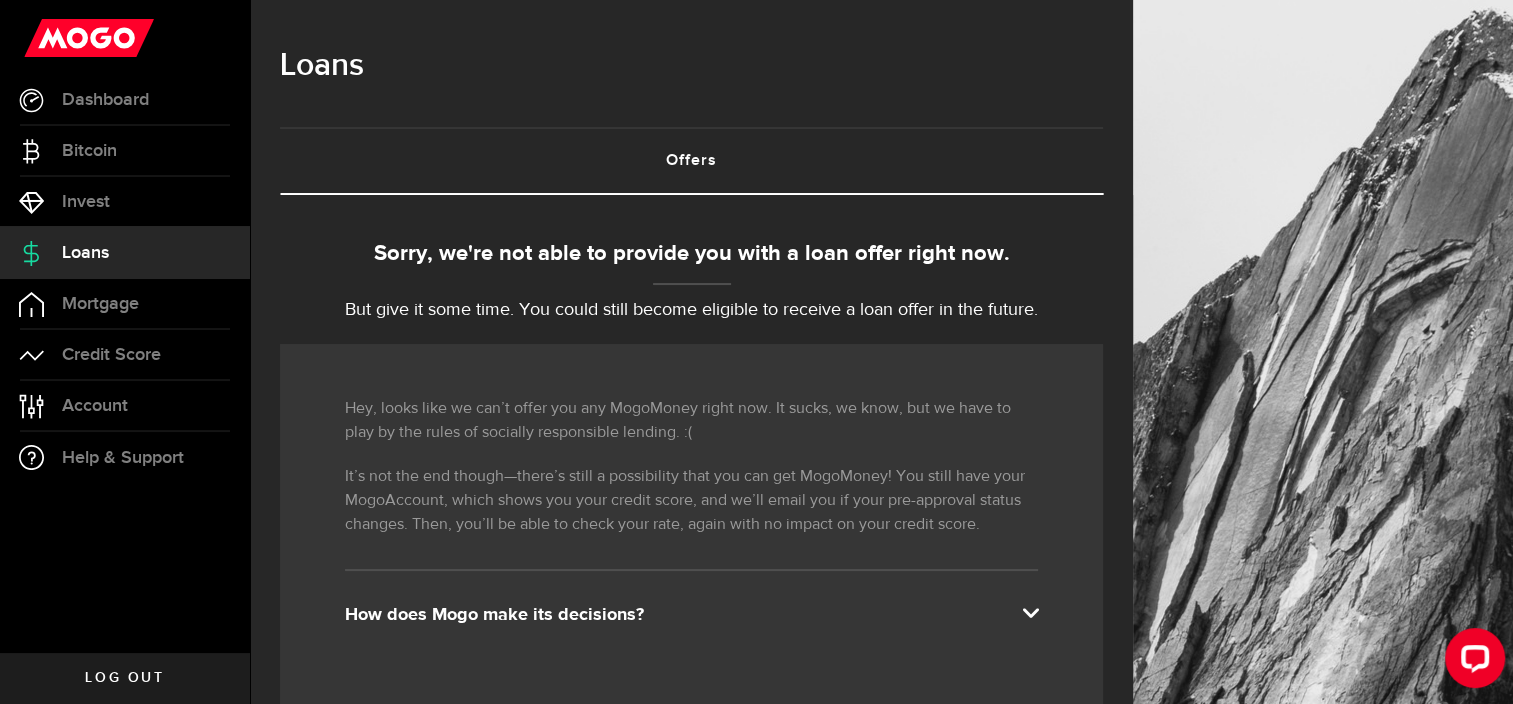 click at bounding box center (1030, 611) 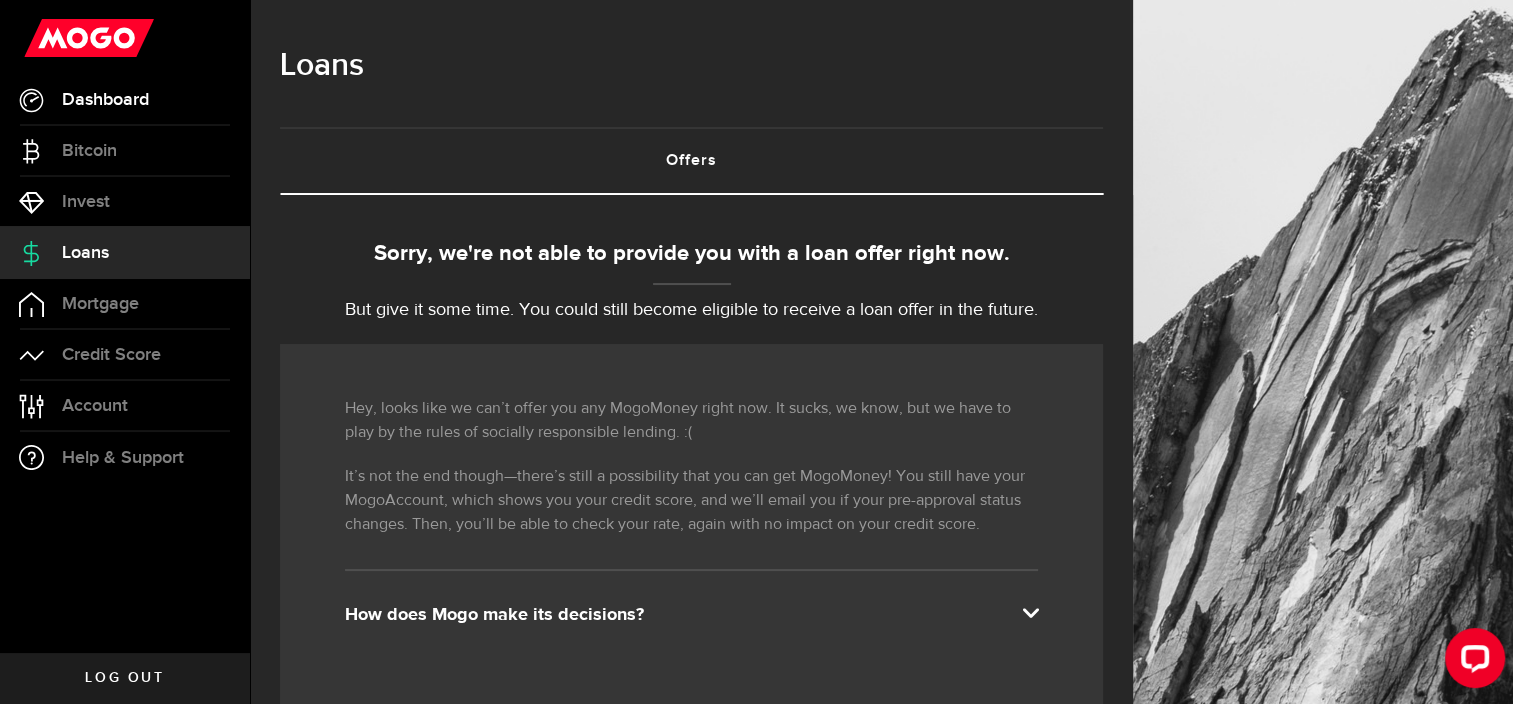 click on "Dashboard" at bounding box center [125, 100] 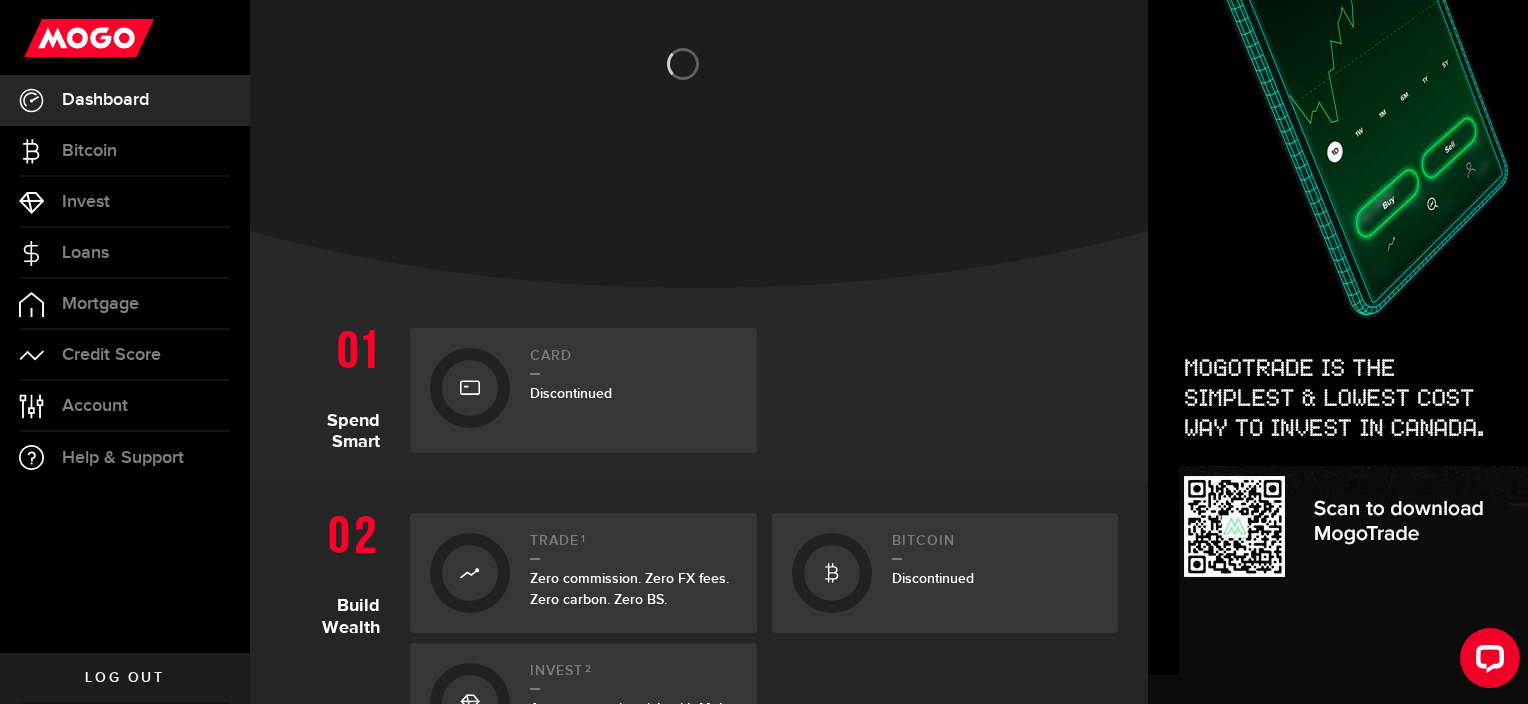 scroll, scrollTop: 200, scrollLeft: 0, axis: vertical 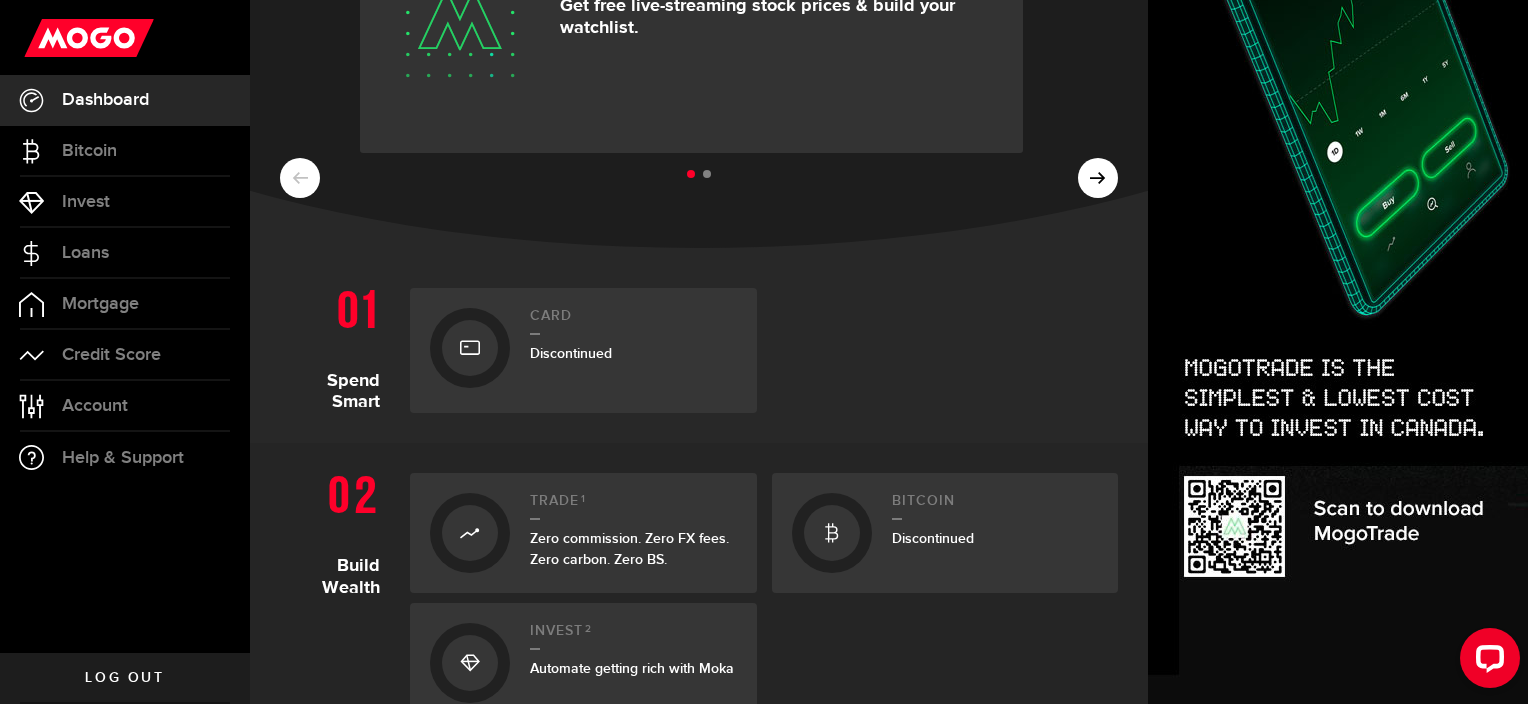 click at bounding box center [470, 348] 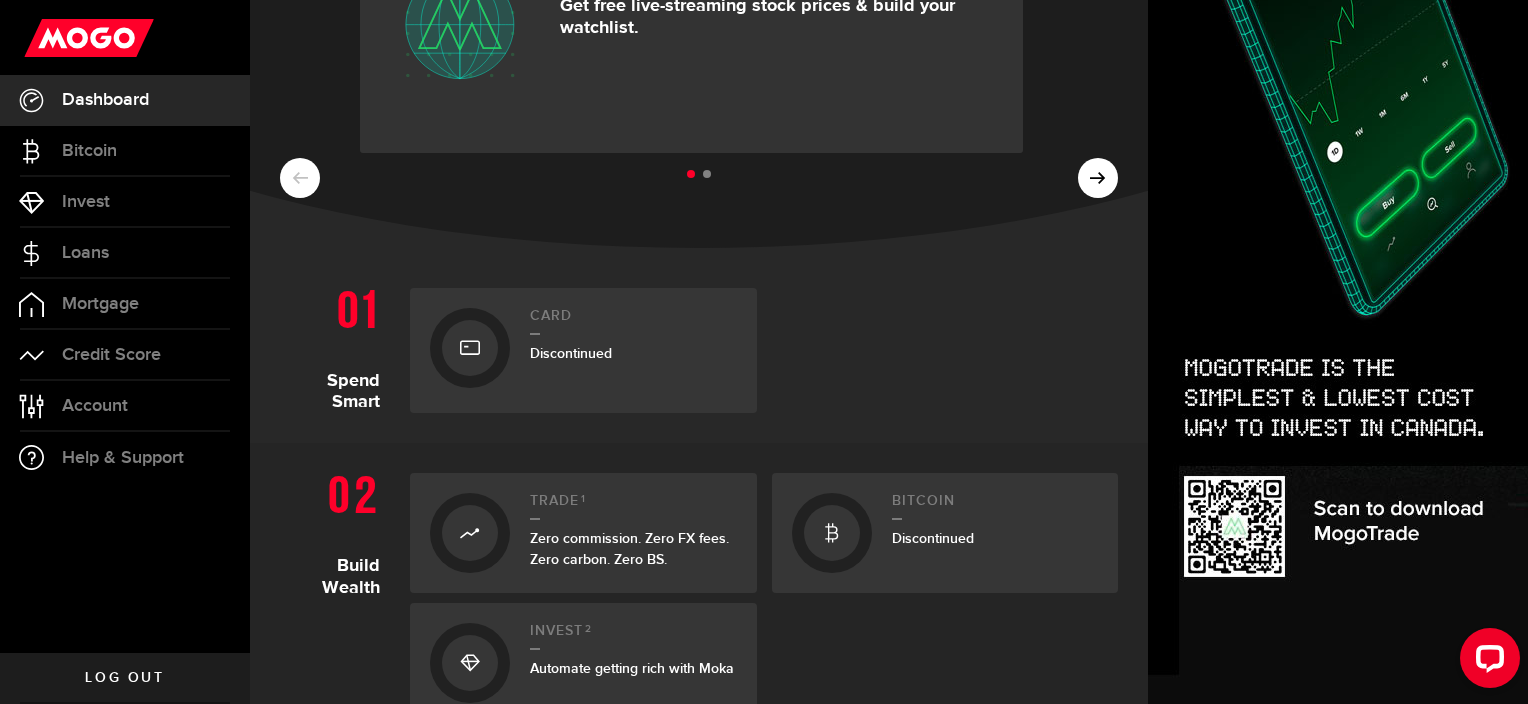click on "Zero commission. Zero FX fees. Zero carbon. Zero BS." at bounding box center [629, 549] 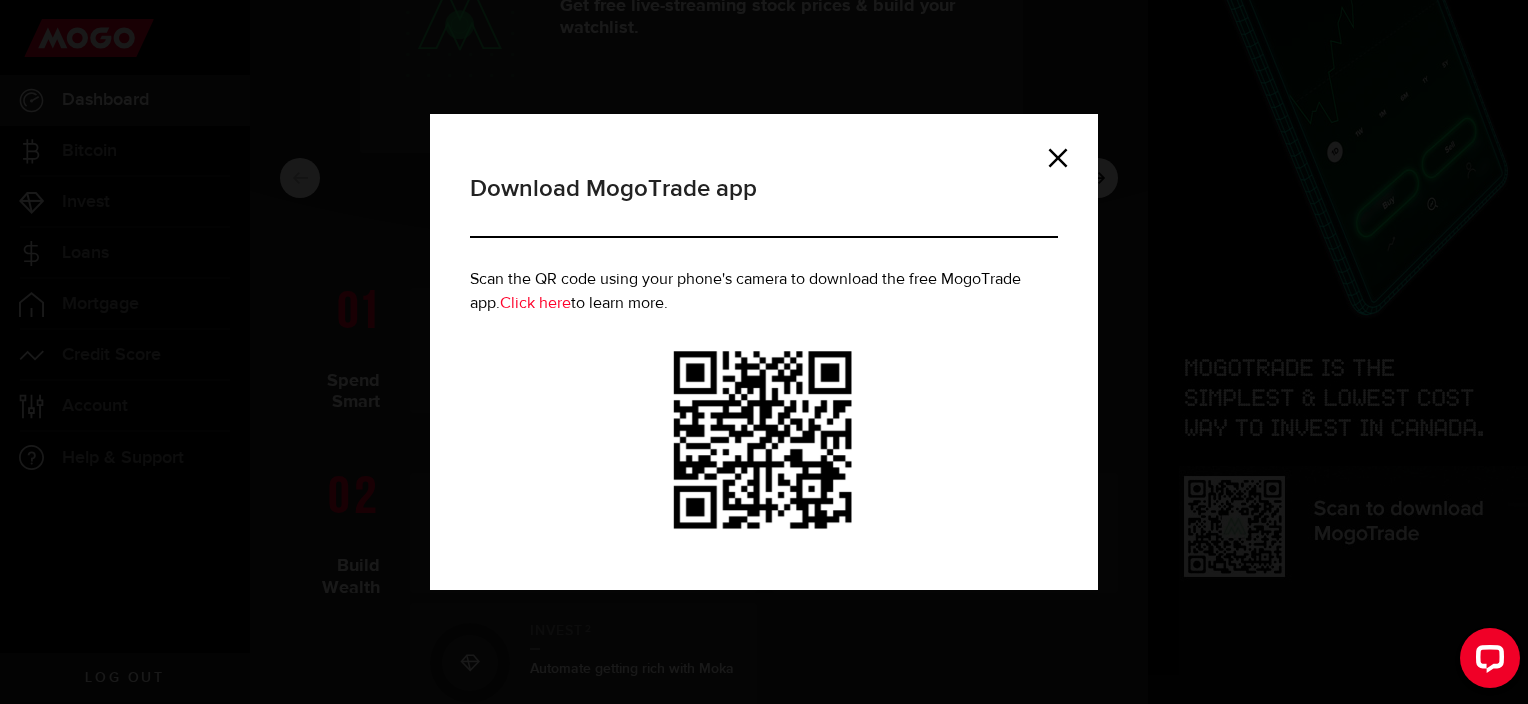 click on "Download MogoTrade app Scan the QR code using your phone's camera to download the free MogoTrade app.  Click here  to learn more." at bounding box center (764, 352) 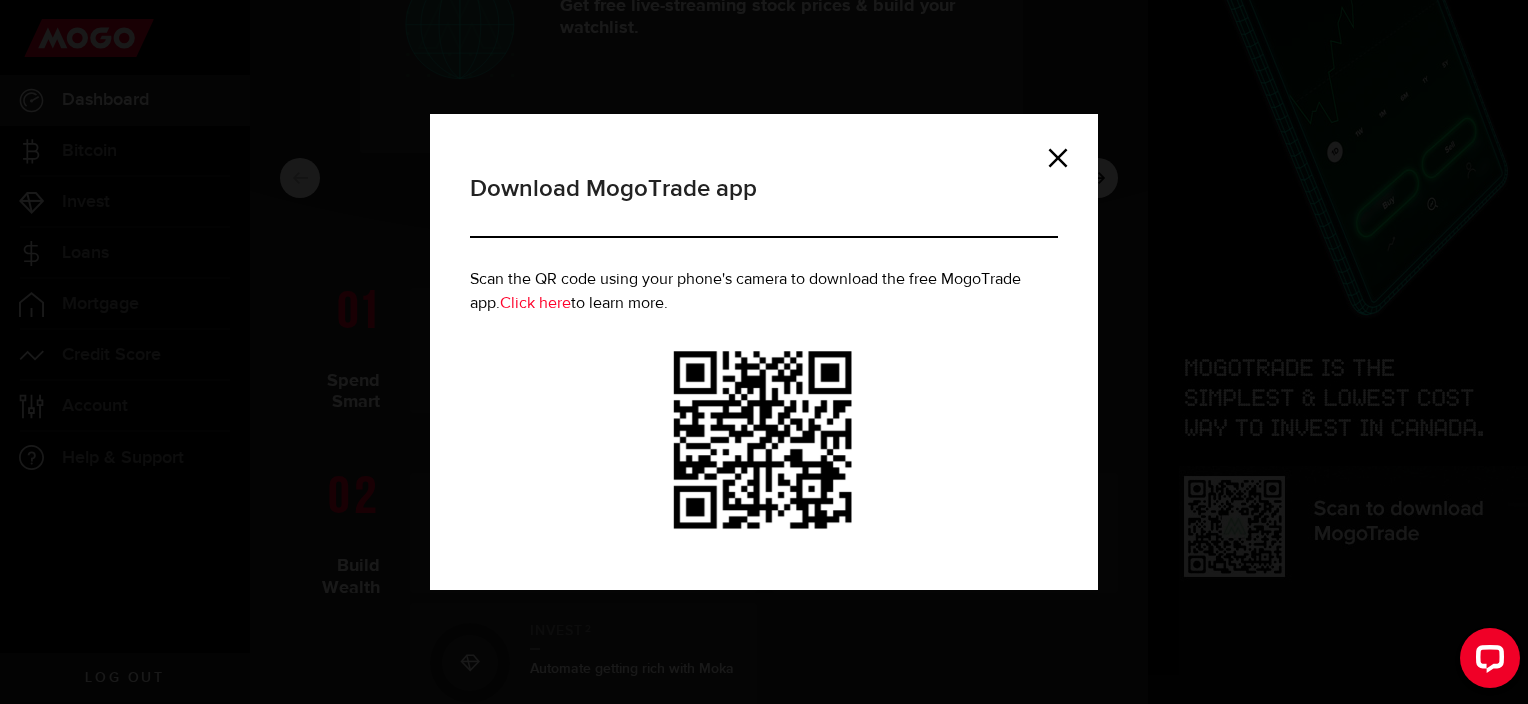 click on "Download MogoTrade app Scan the QR code using your phone's camera to download the free MogoTrade app.  Click here  to learn more." at bounding box center (764, 352) 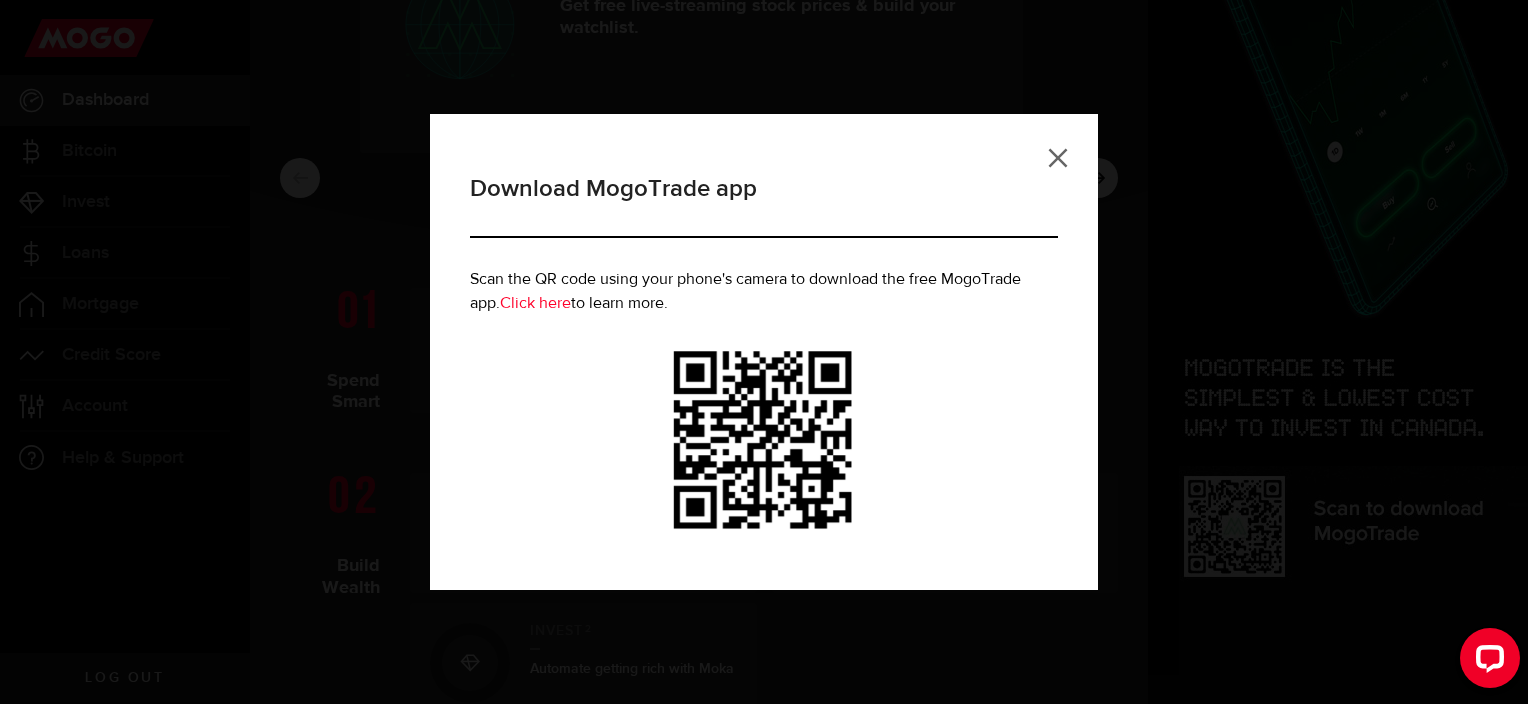 click at bounding box center [1058, 158] 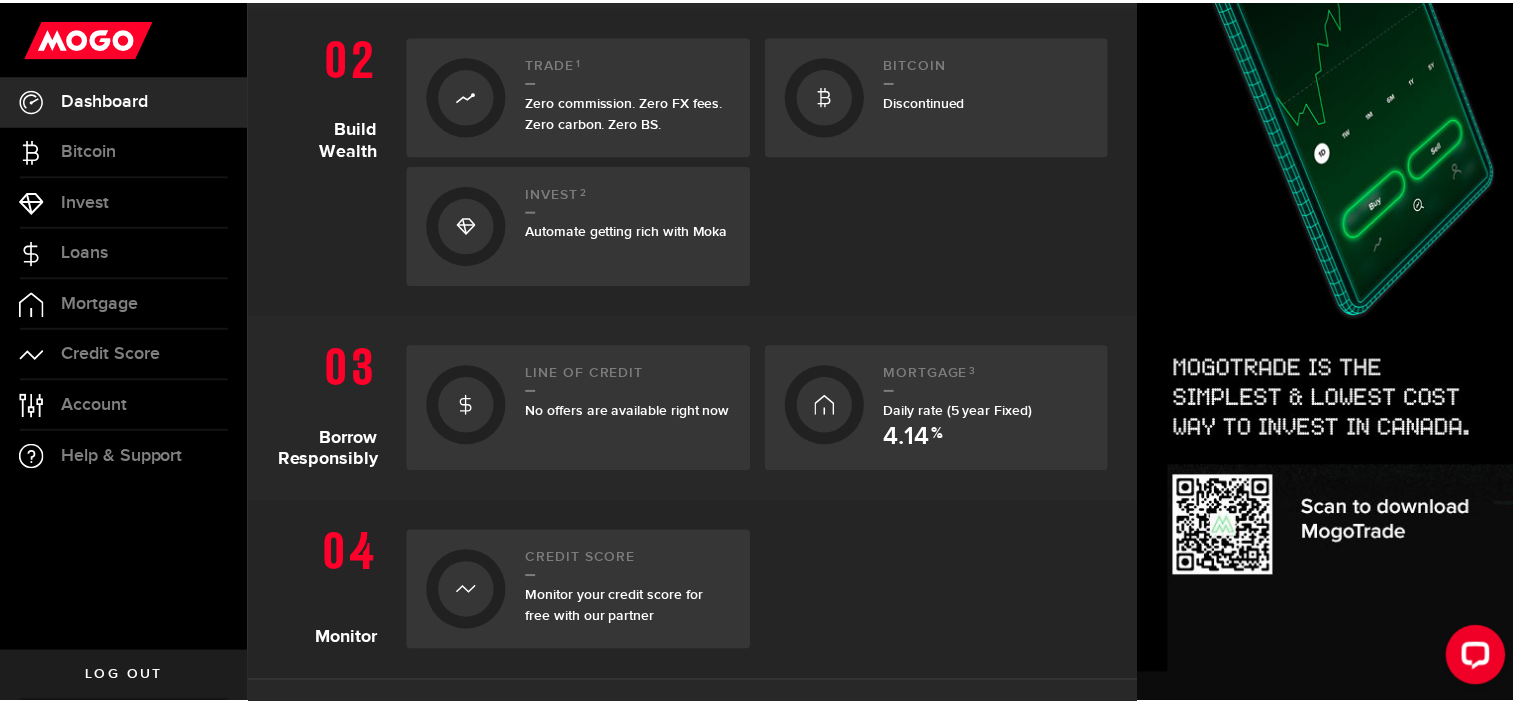 scroll, scrollTop: 700, scrollLeft: 0, axis: vertical 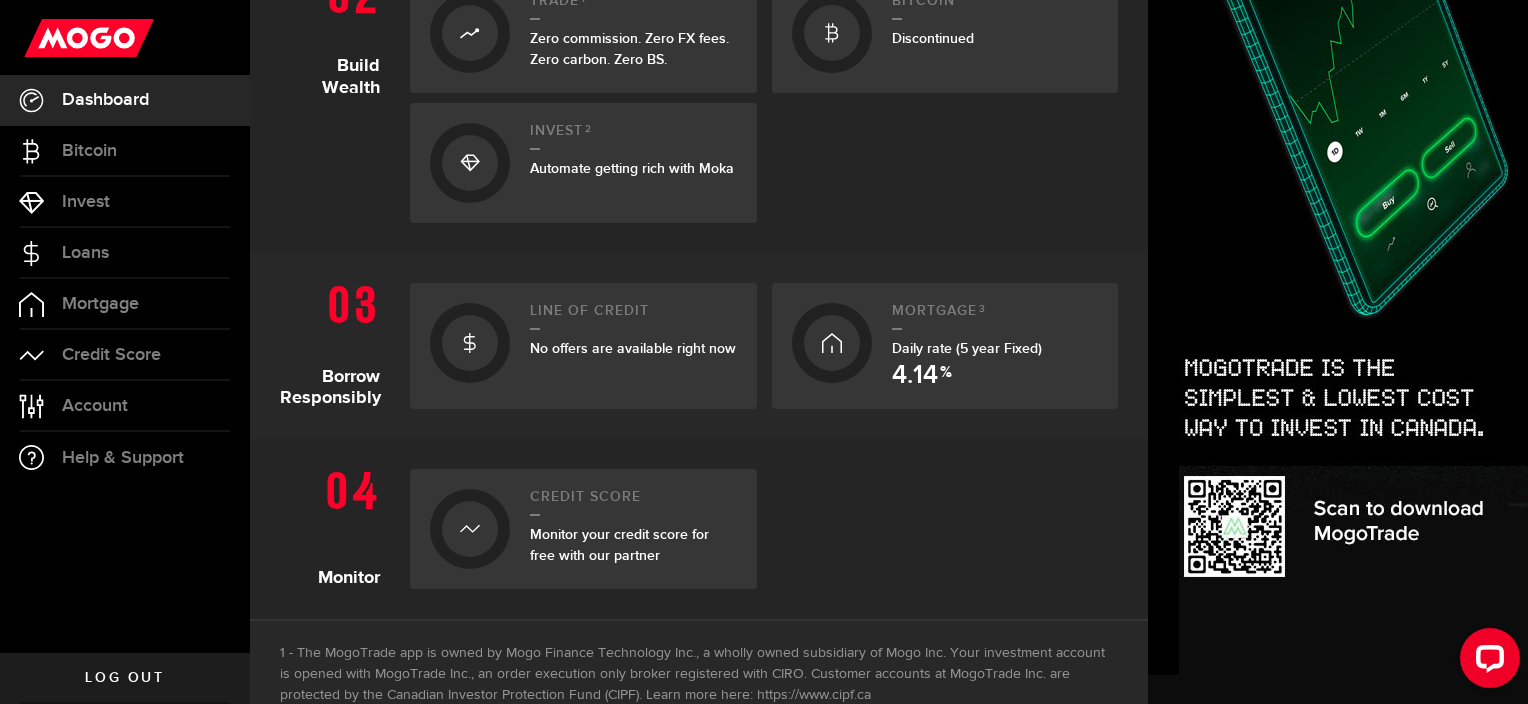 click on "Monitor your credit score for free with our partner" at bounding box center [619, 545] 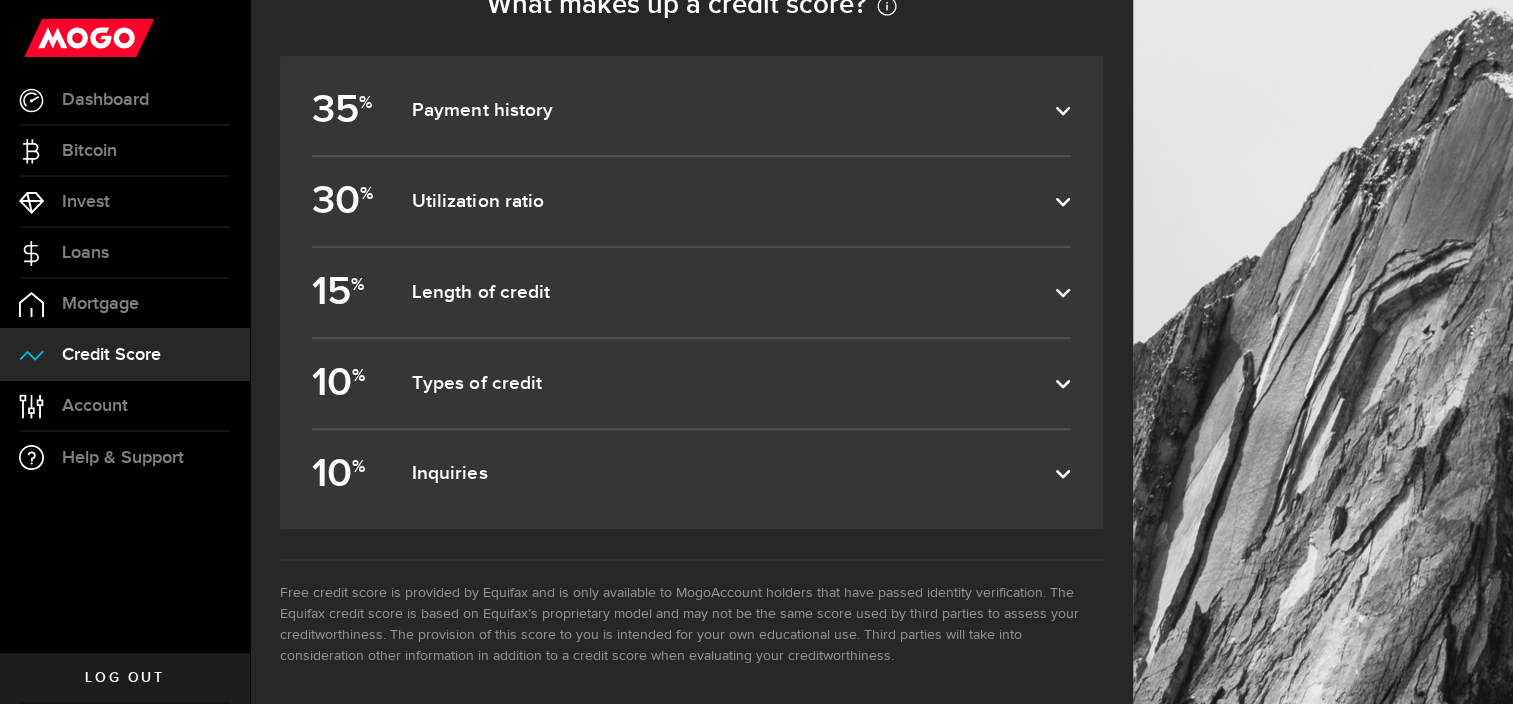 scroll, scrollTop: 956, scrollLeft: 0, axis: vertical 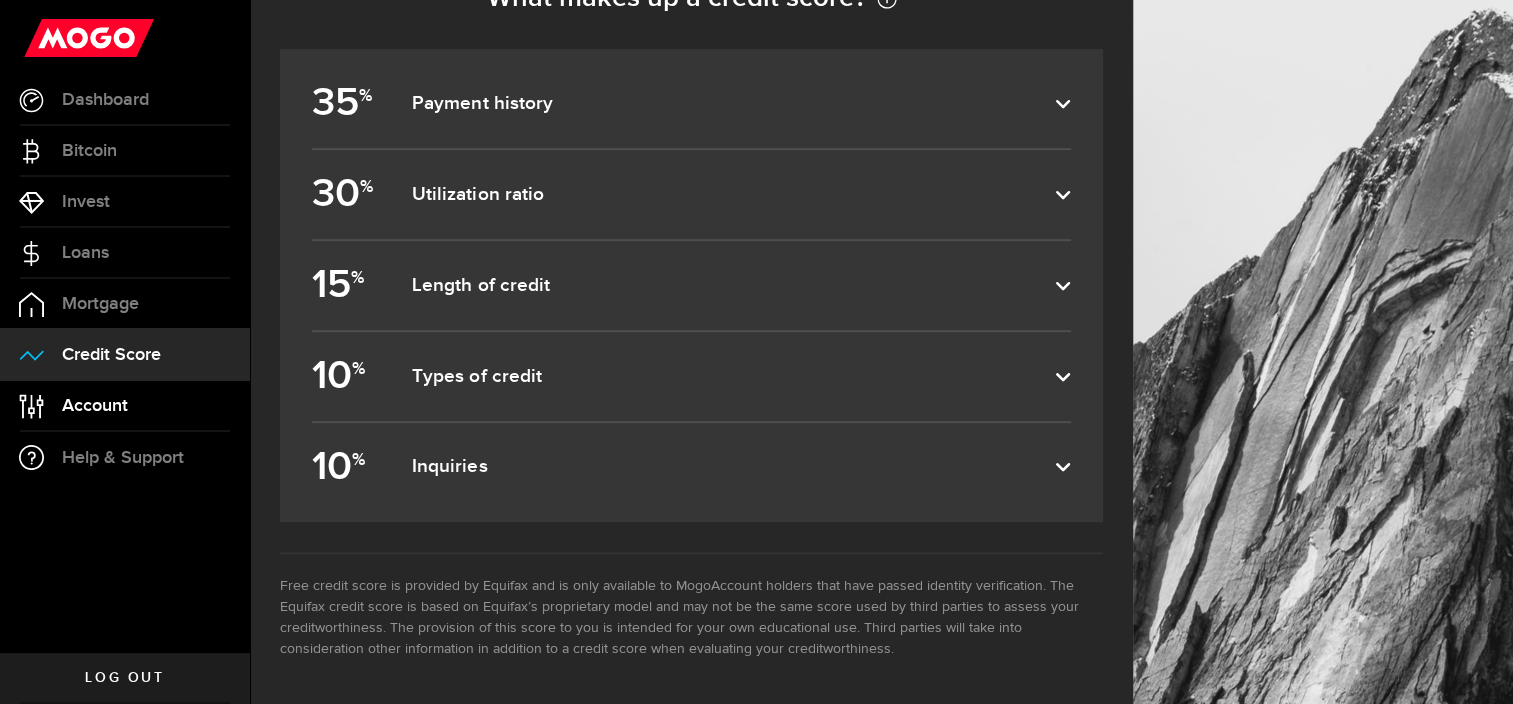 click on "Account" at bounding box center (95, 406) 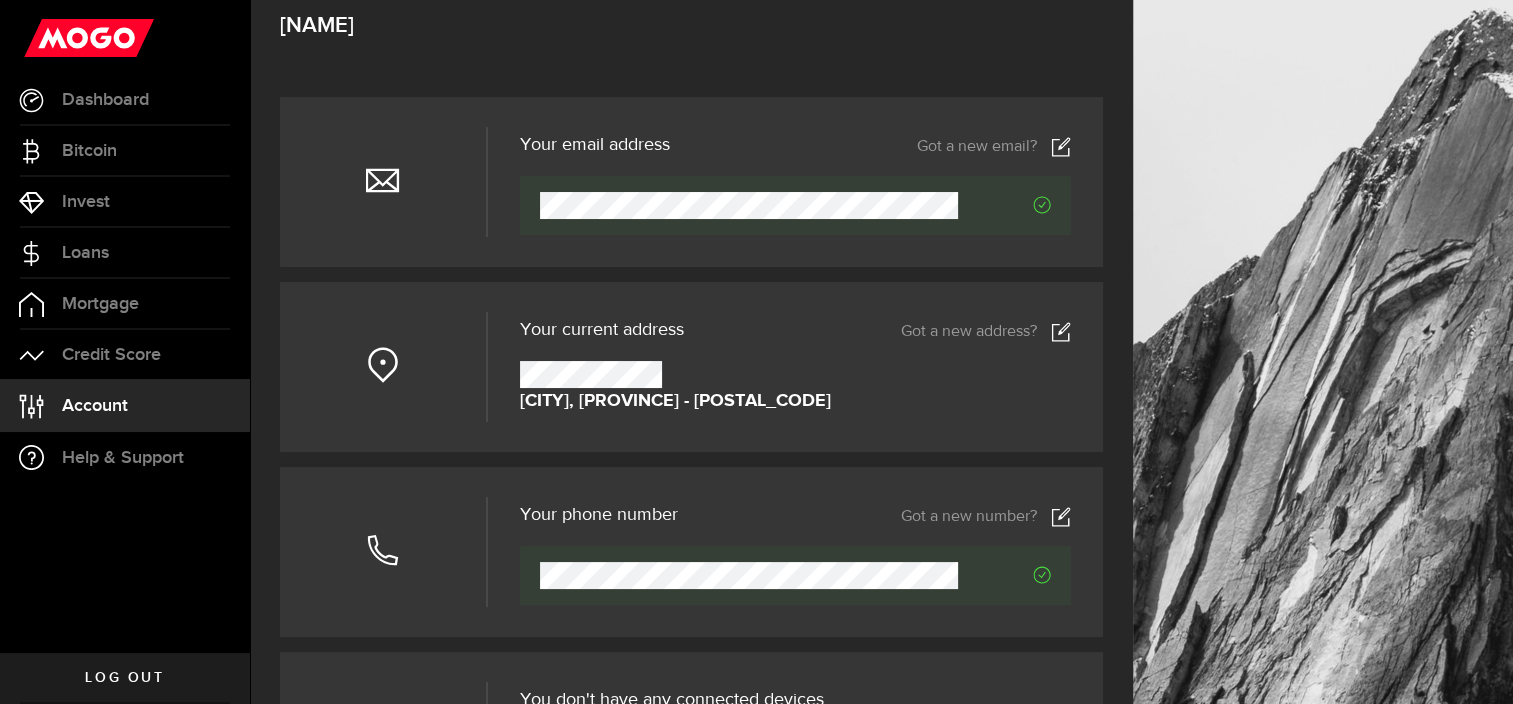 scroll, scrollTop: 100, scrollLeft: 0, axis: vertical 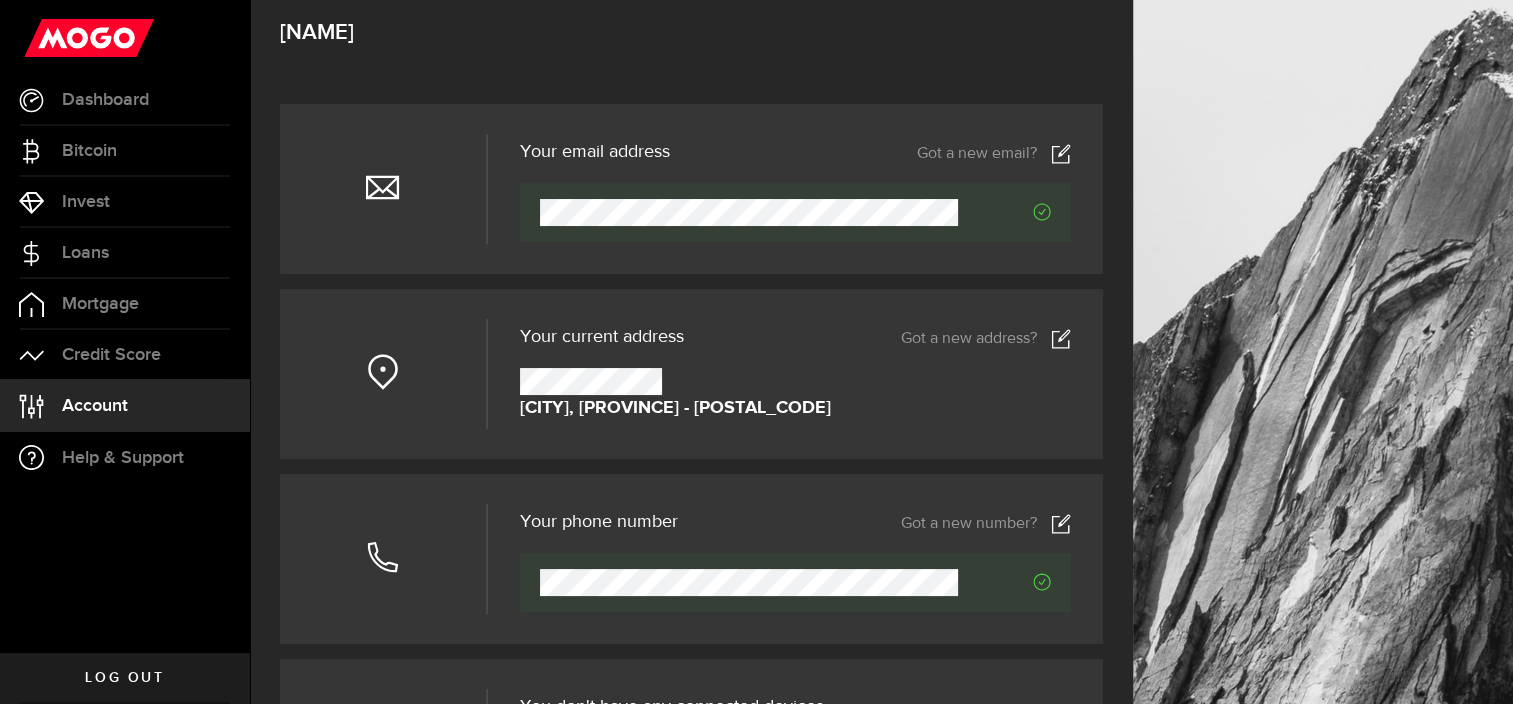 click 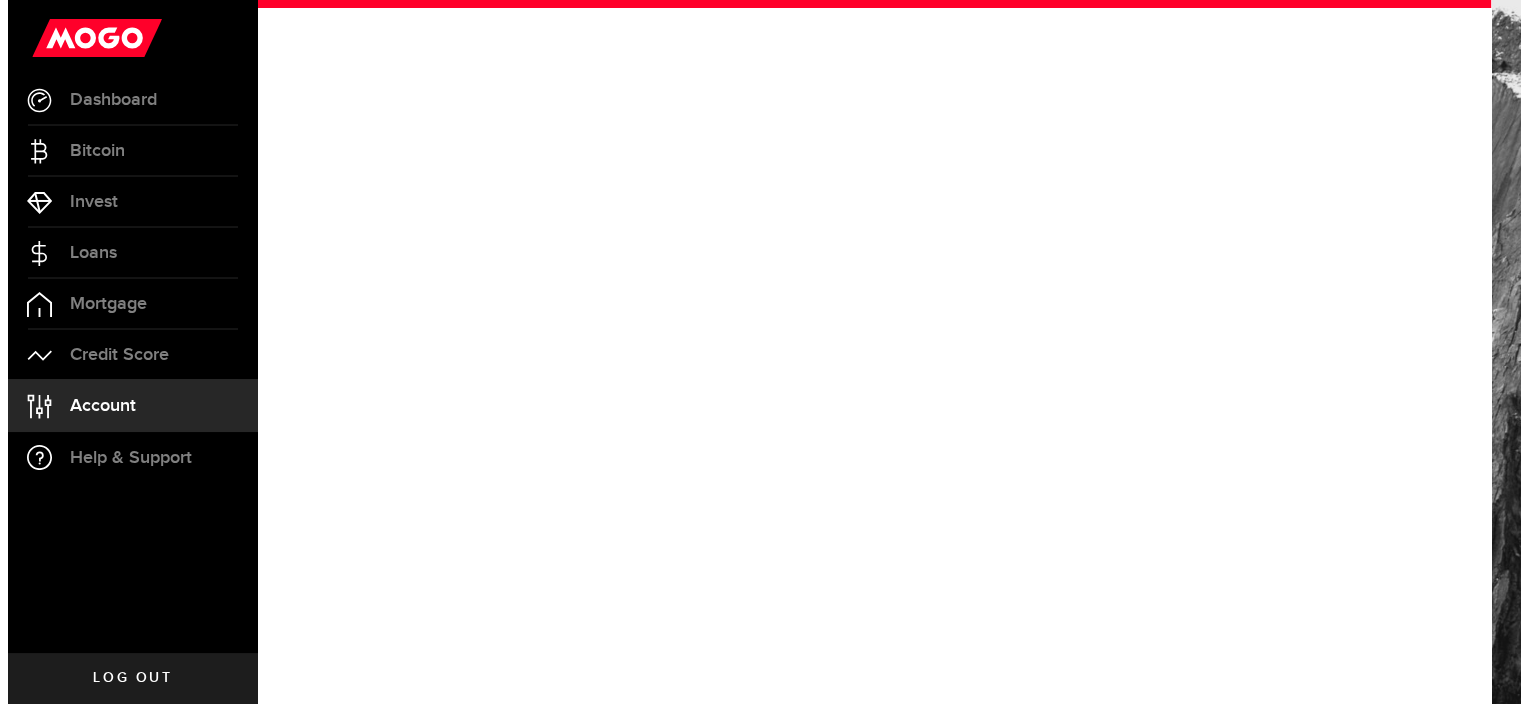 scroll, scrollTop: 0, scrollLeft: 0, axis: both 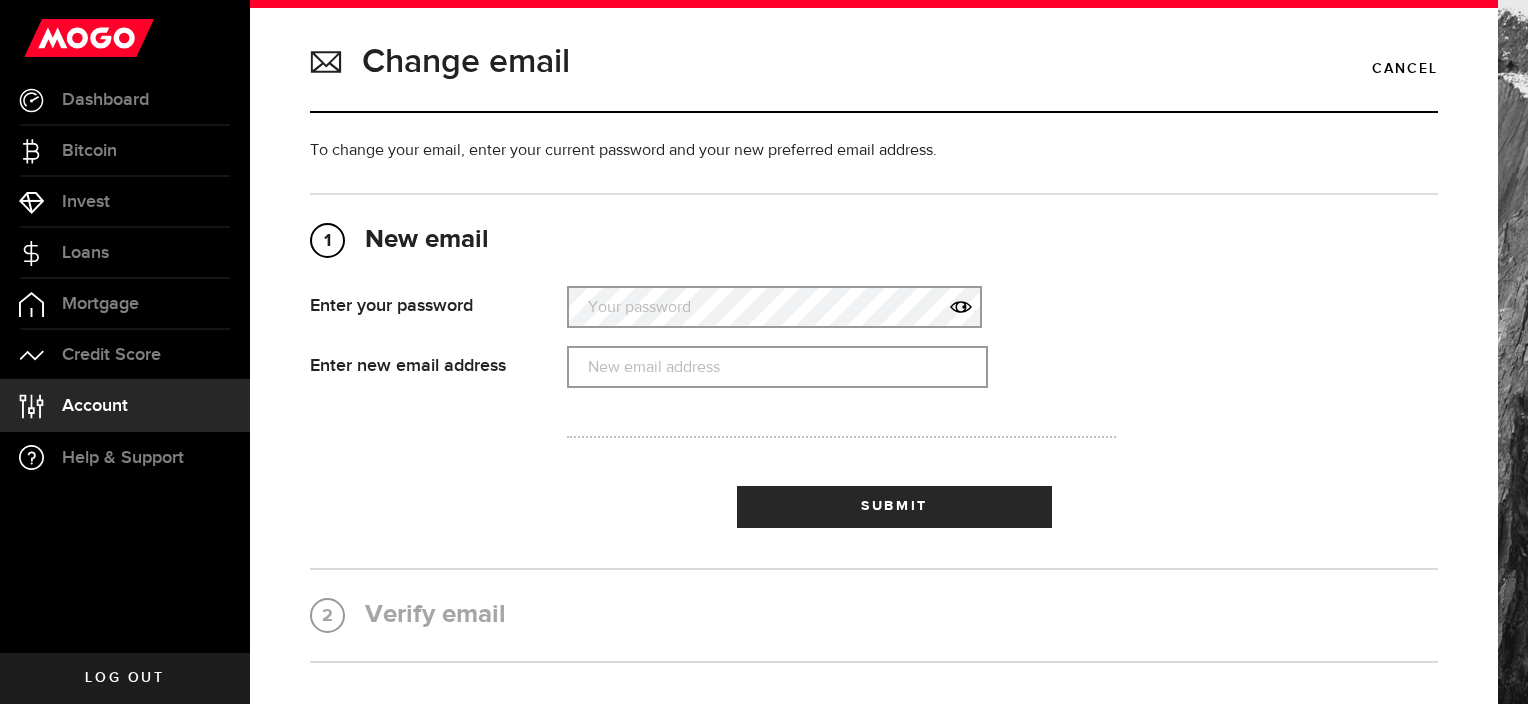 click on "Your password" at bounding box center (777, 307) 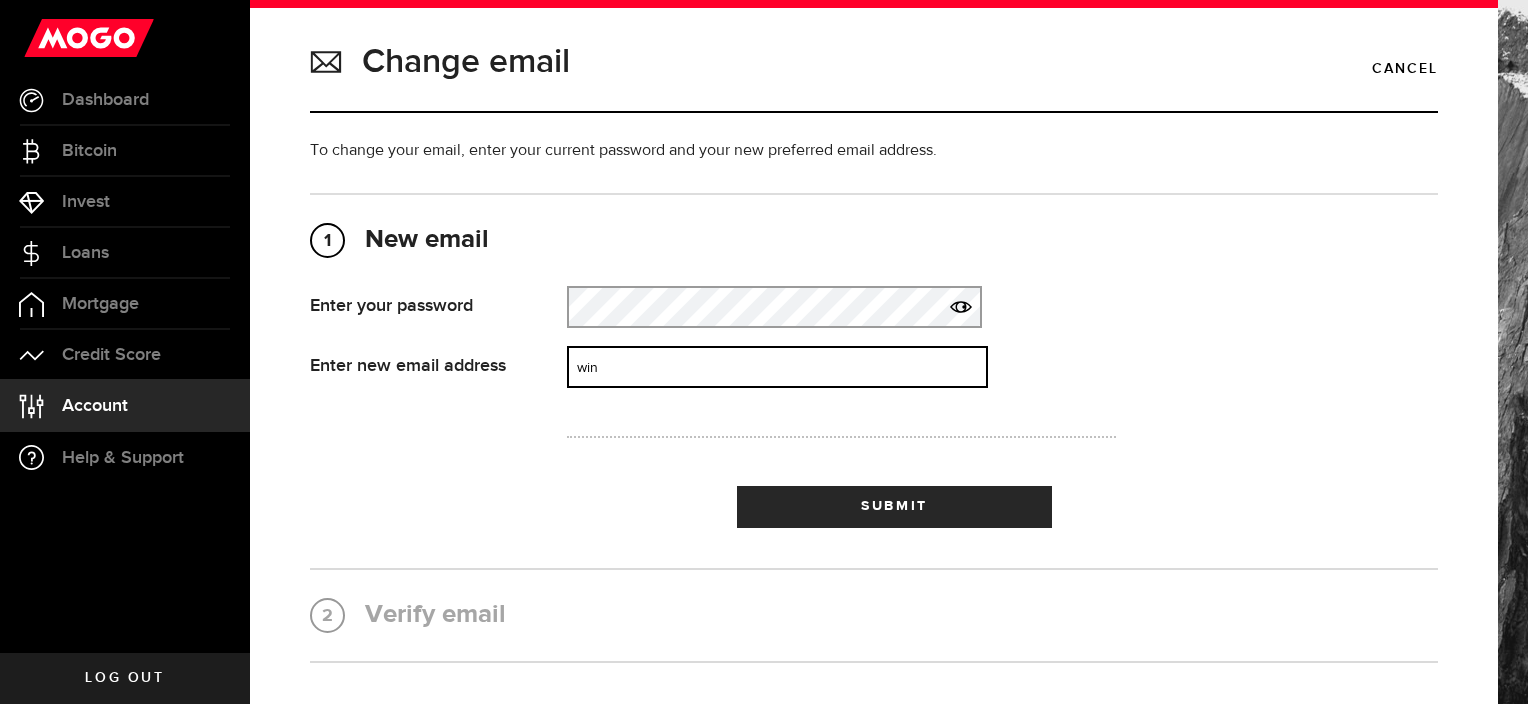 type on "[EMAIL]" 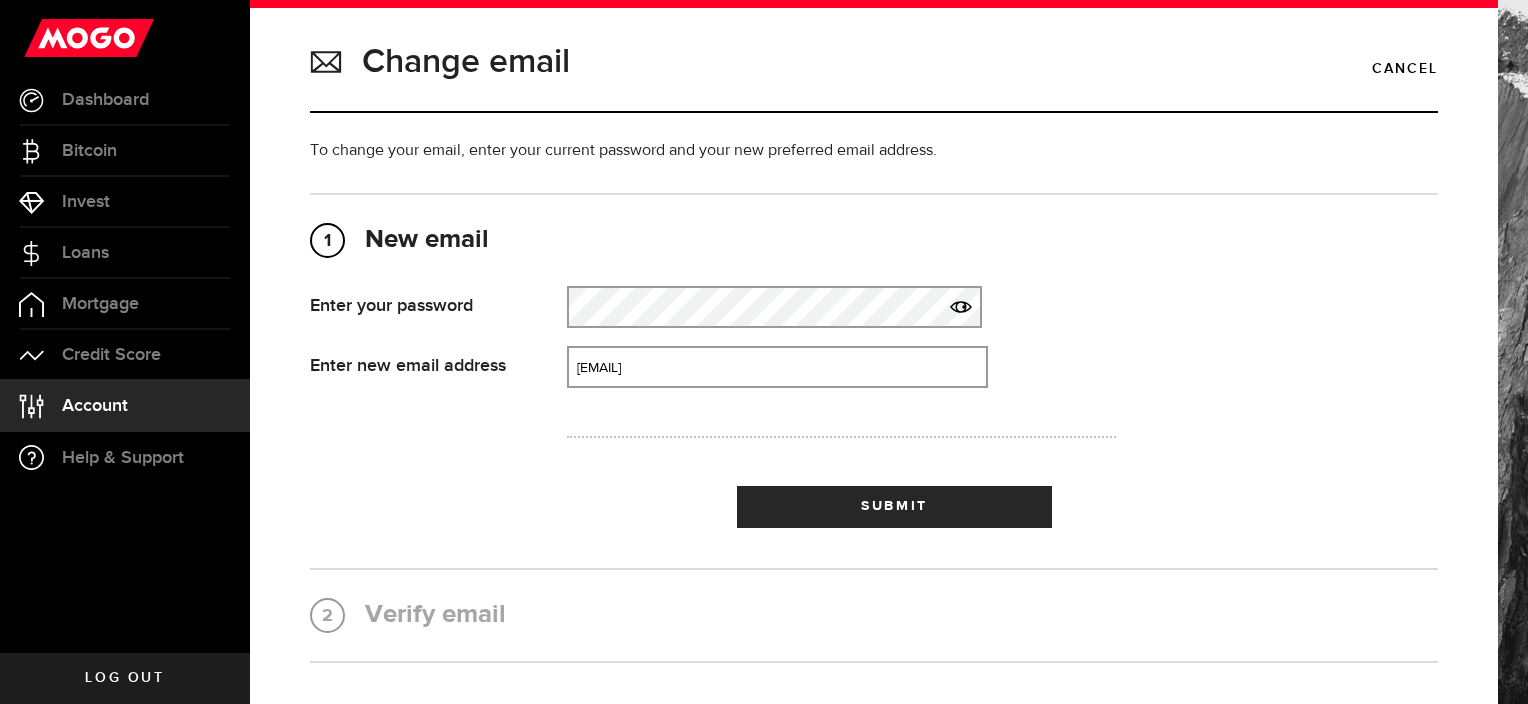 click at bounding box center [681, 446] 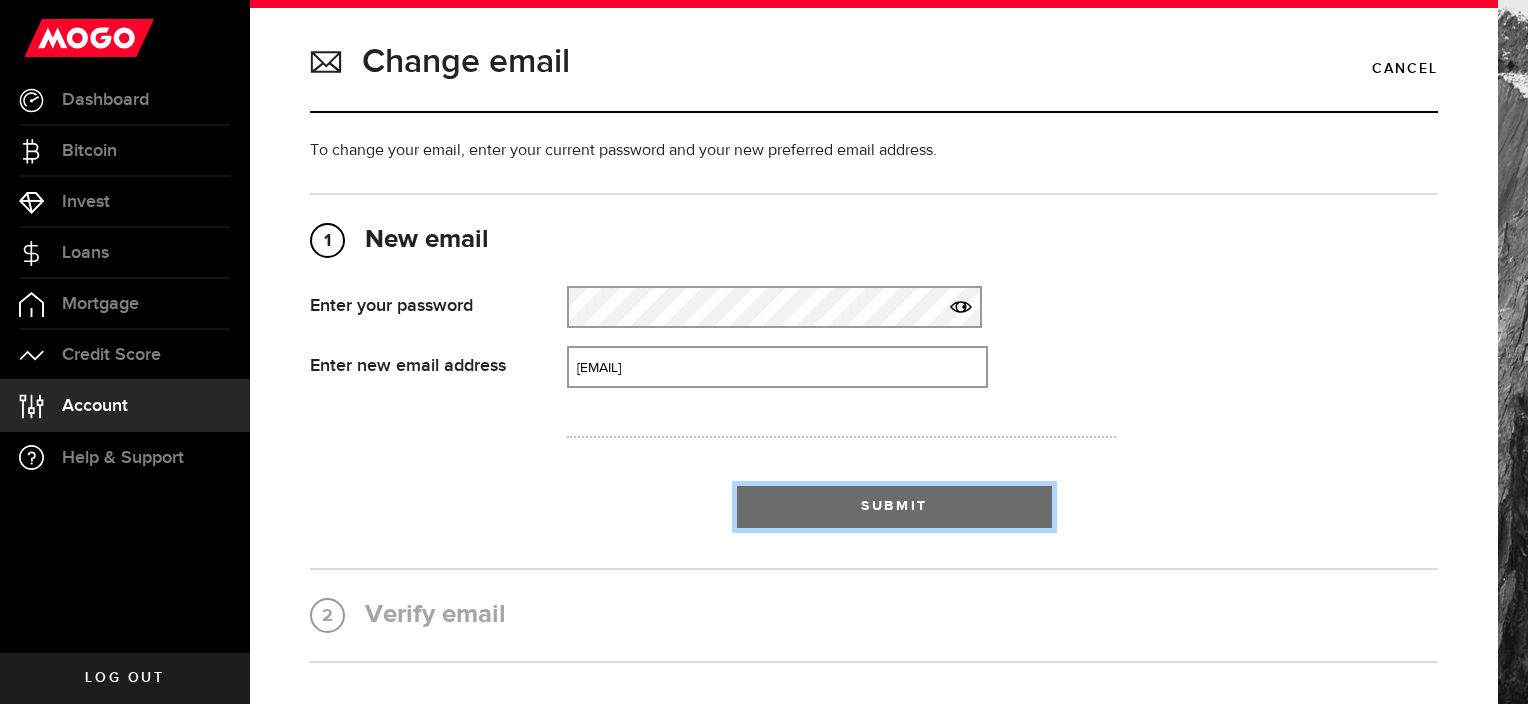 click on "Submit" at bounding box center (894, 507) 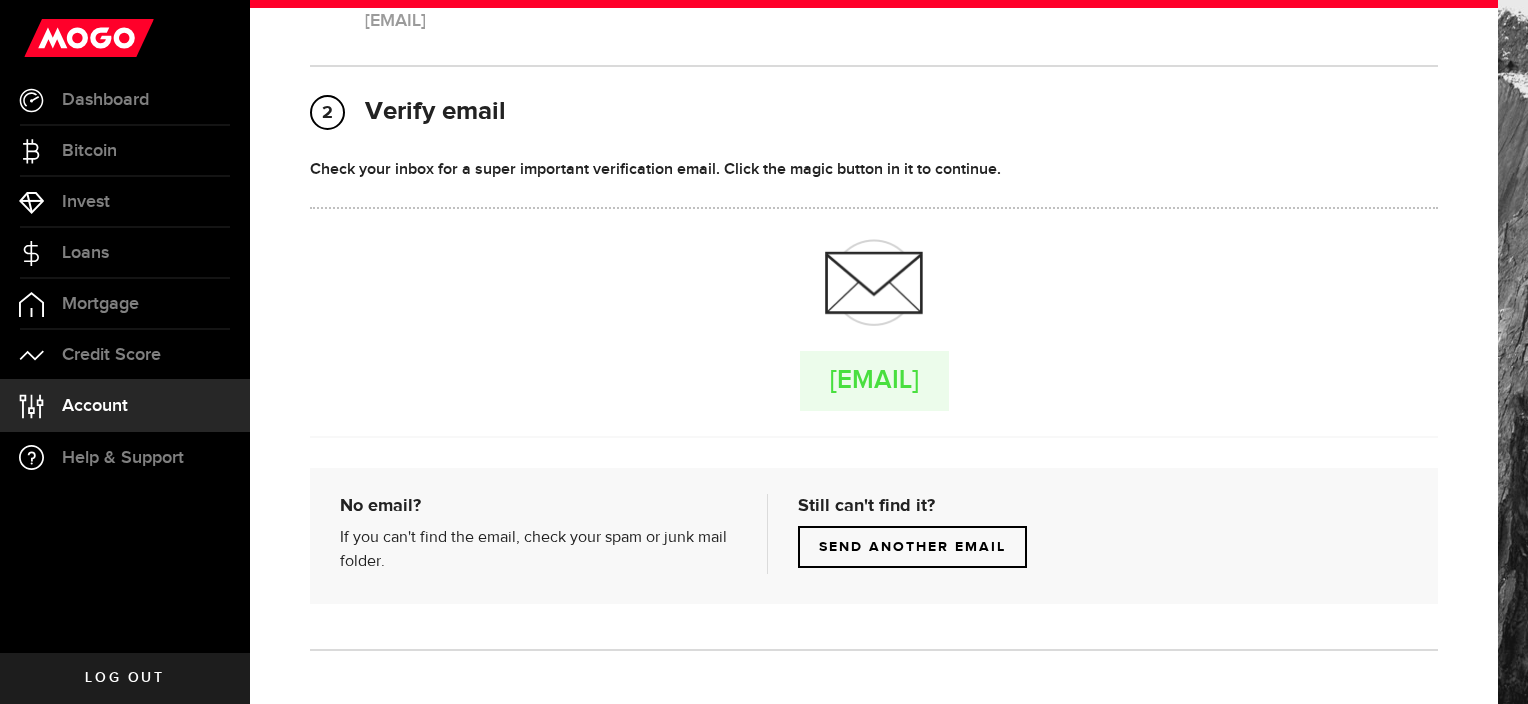 scroll, scrollTop: 300, scrollLeft: 0, axis: vertical 